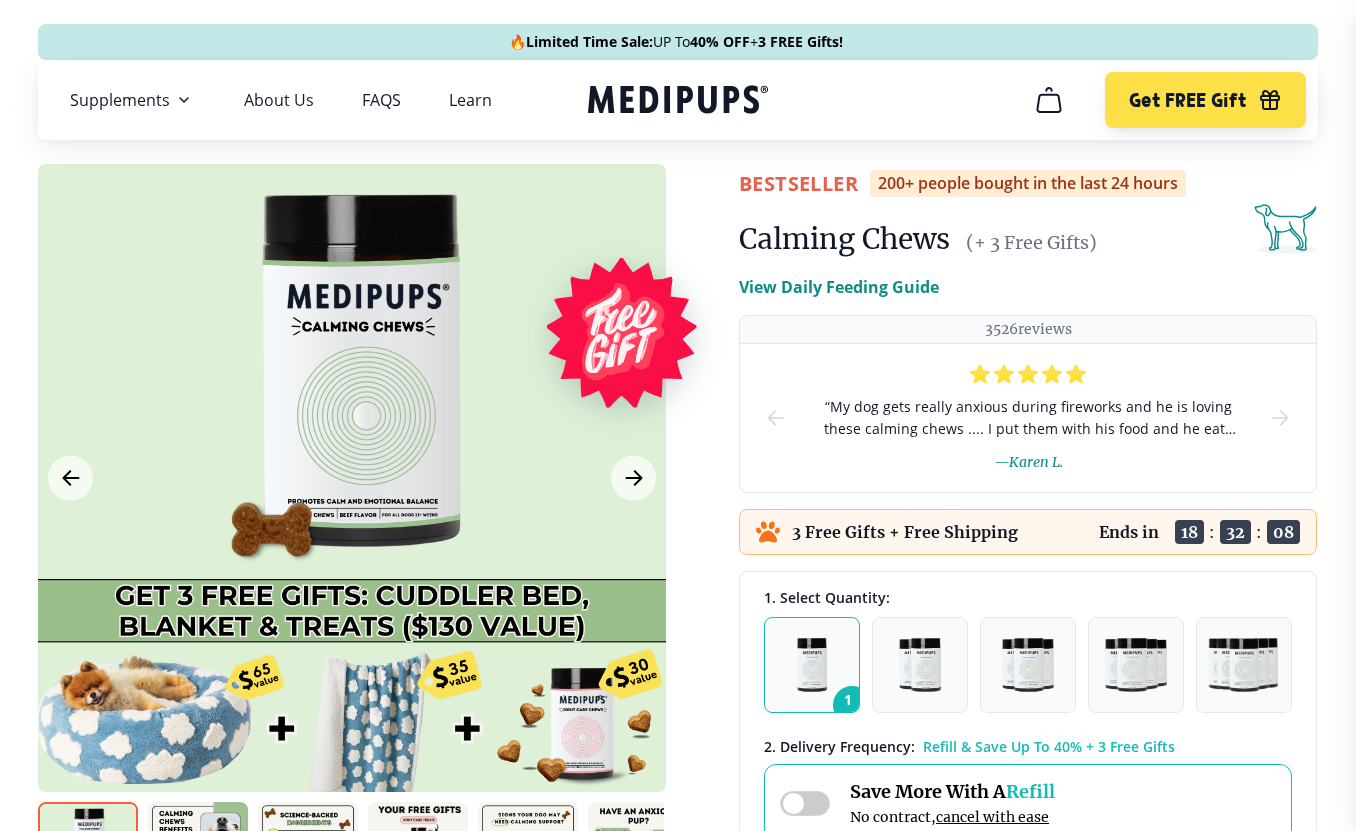 scroll, scrollTop: 256, scrollLeft: 0, axis: vertical 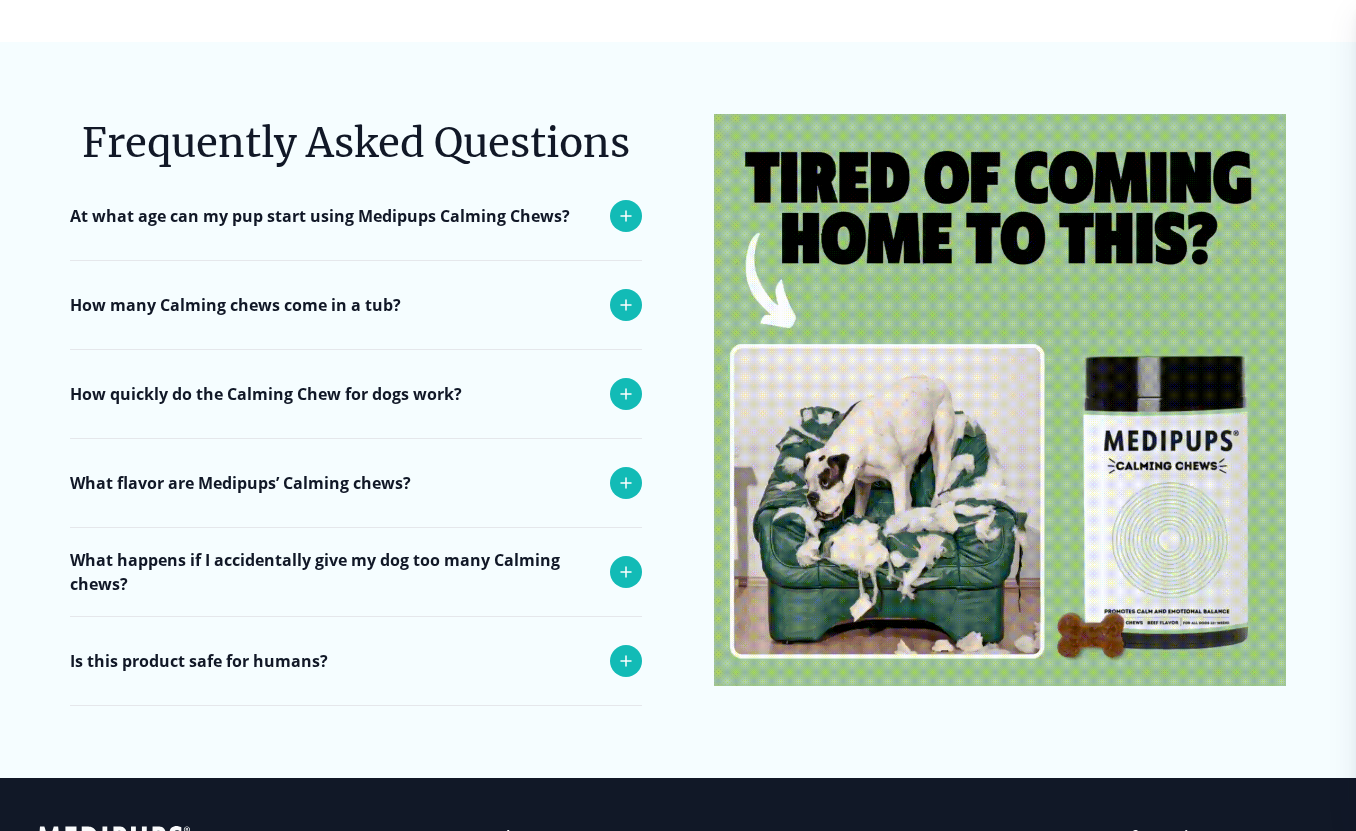 click on "How many Calming chews come in a tub?" at bounding box center [356, 305] 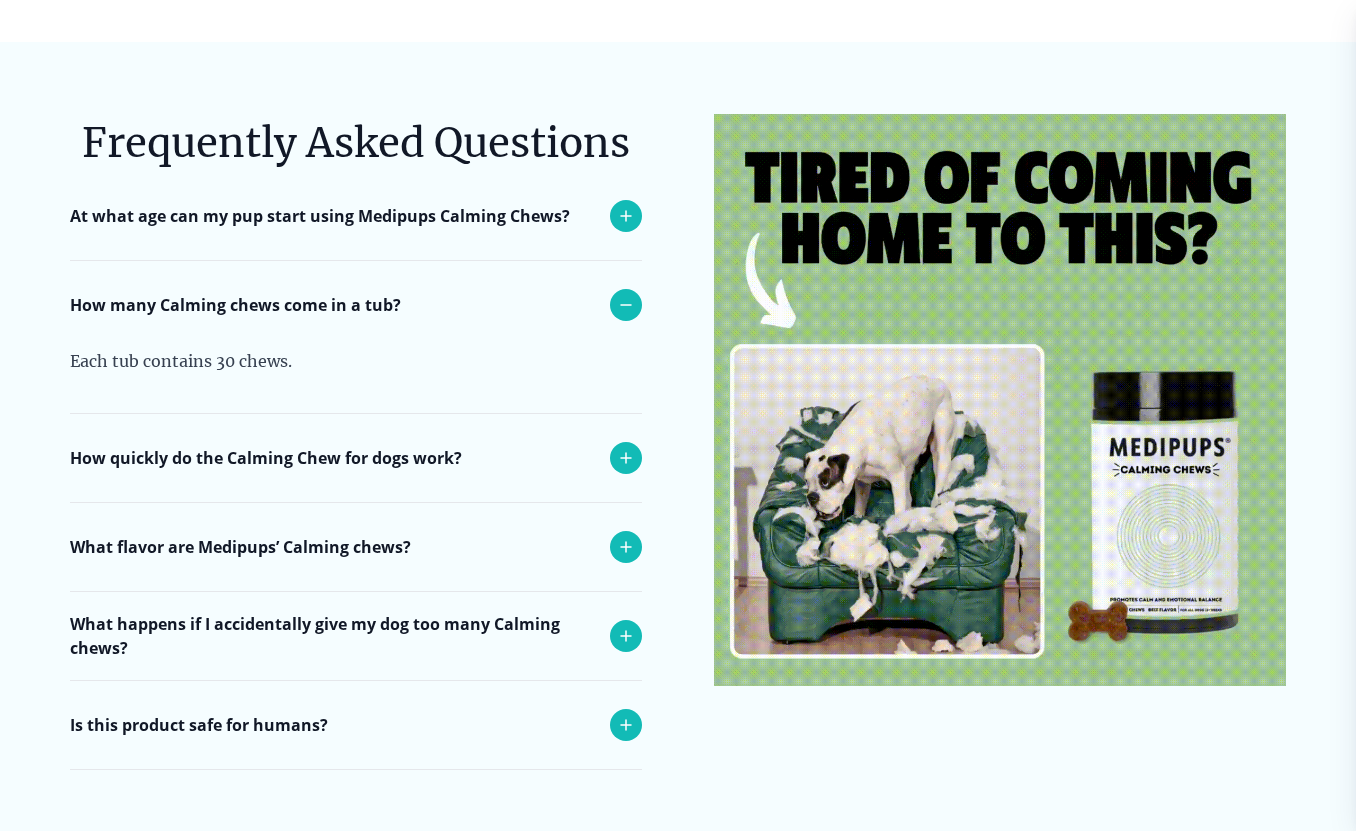click 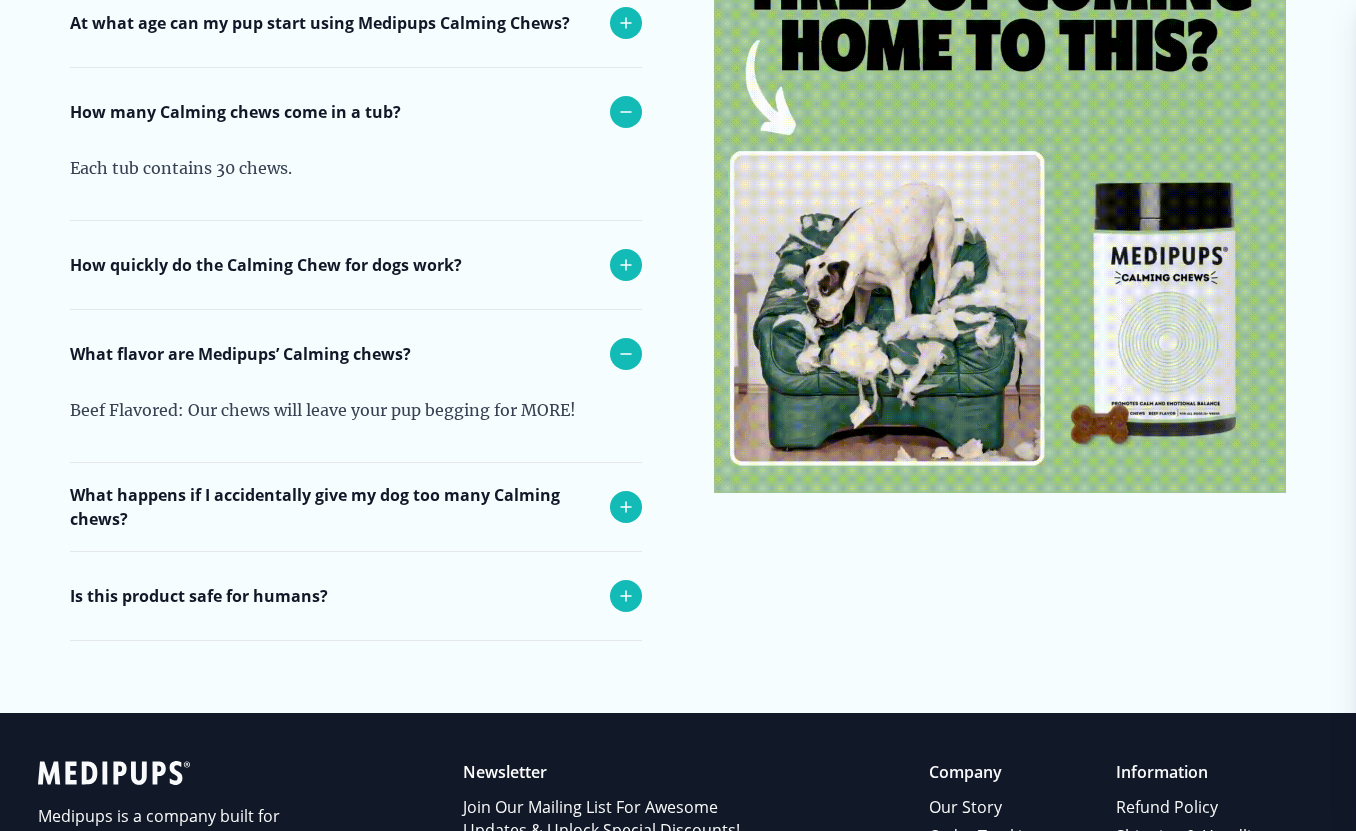 scroll, scrollTop: 7939, scrollLeft: 0, axis: vertical 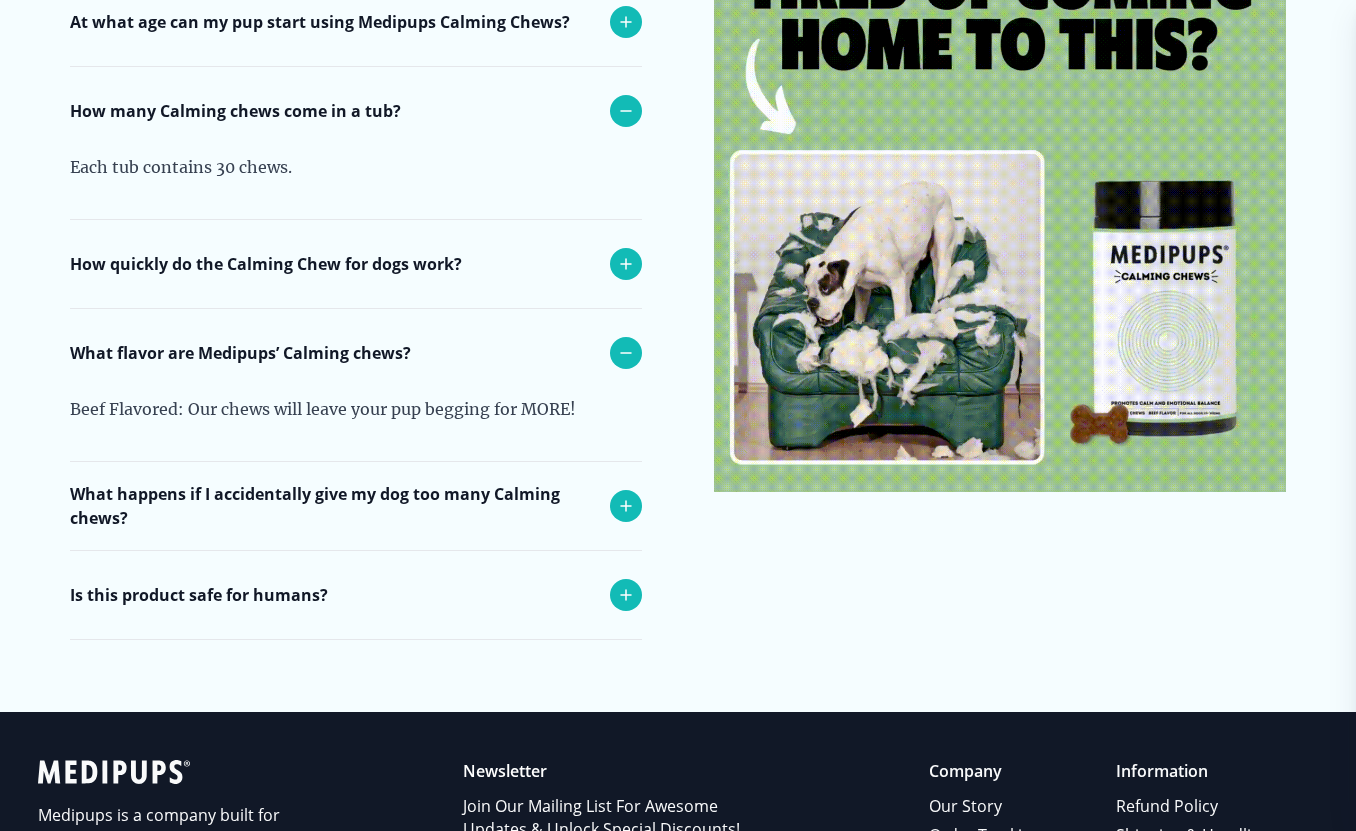 click 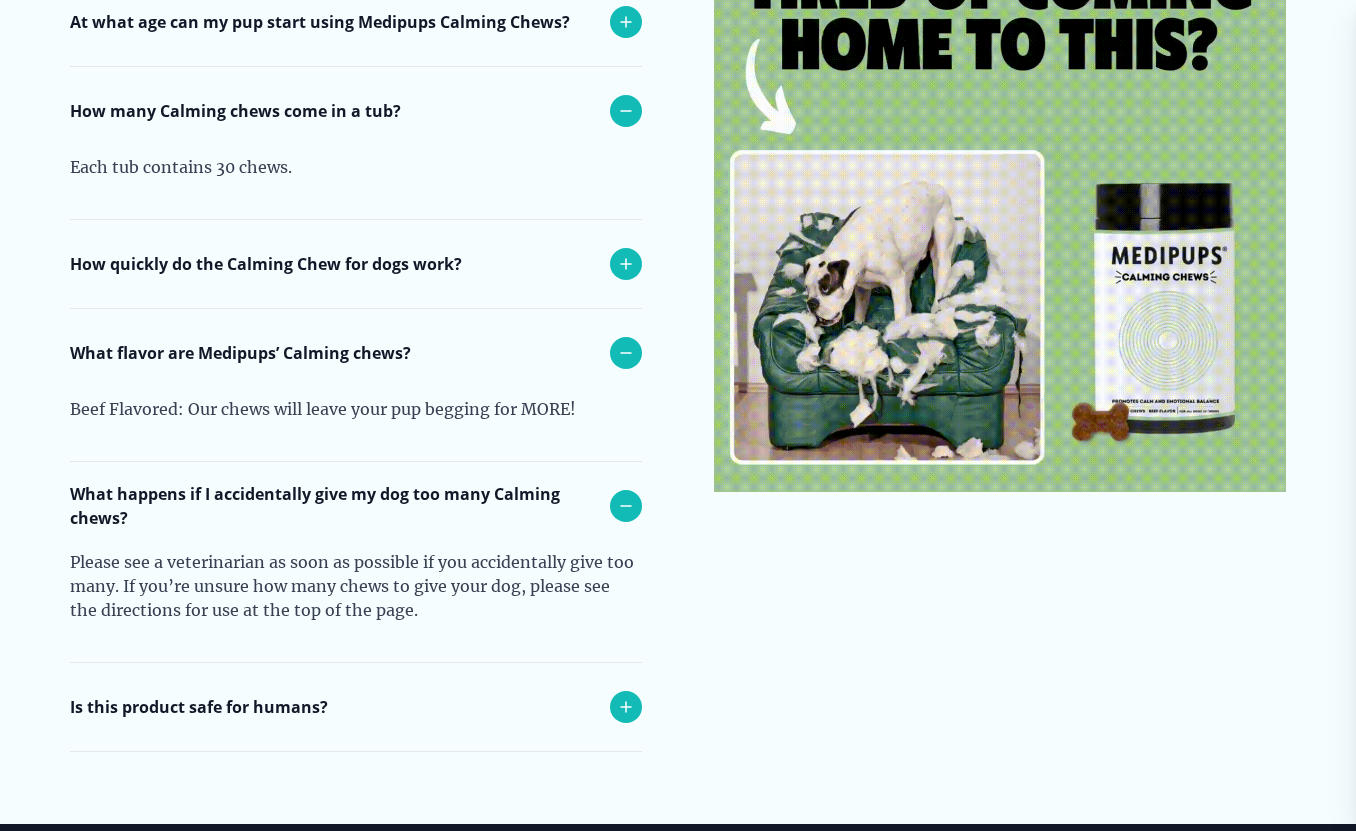 scroll, scrollTop: 7933, scrollLeft: 0, axis: vertical 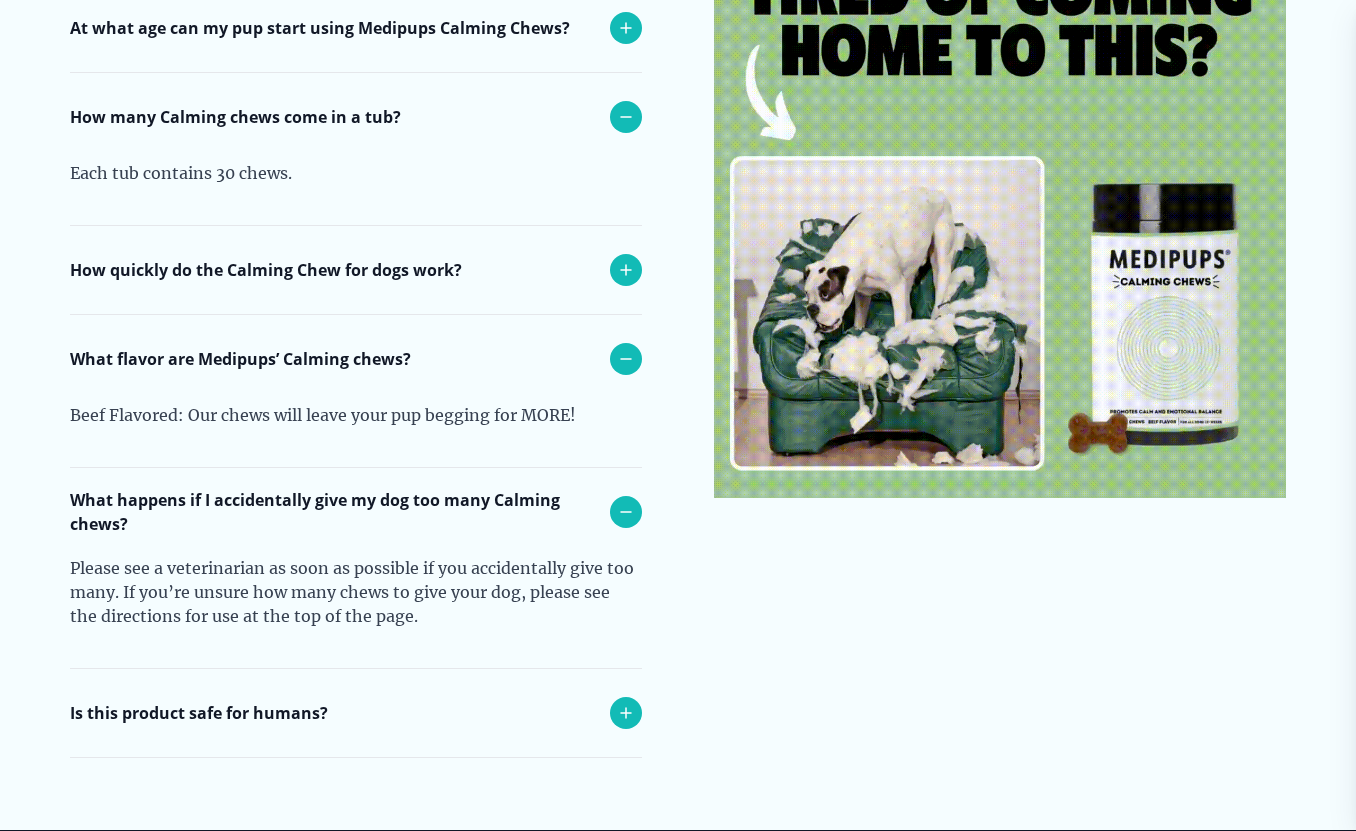click 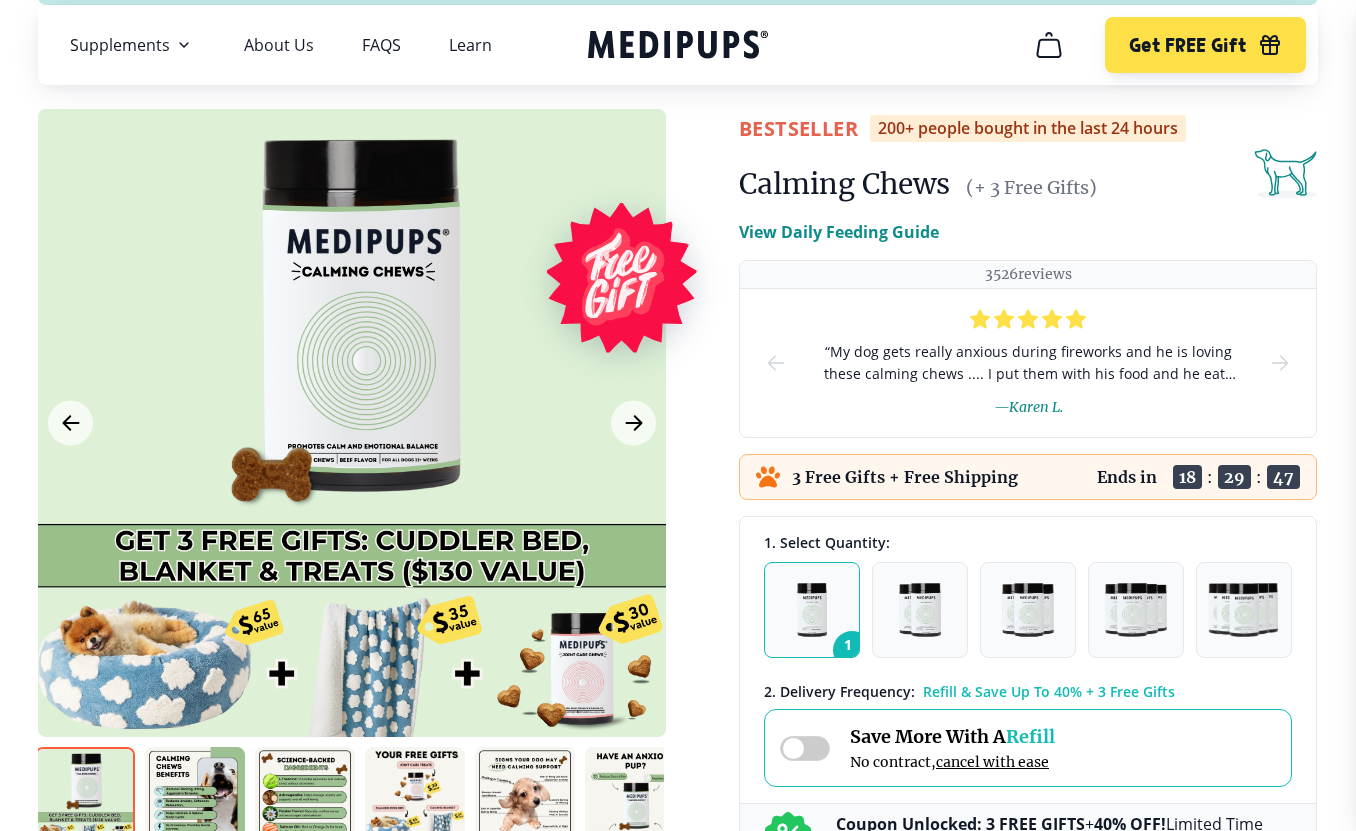 scroll, scrollTop: 0, scrollLeft: 0, axis: both 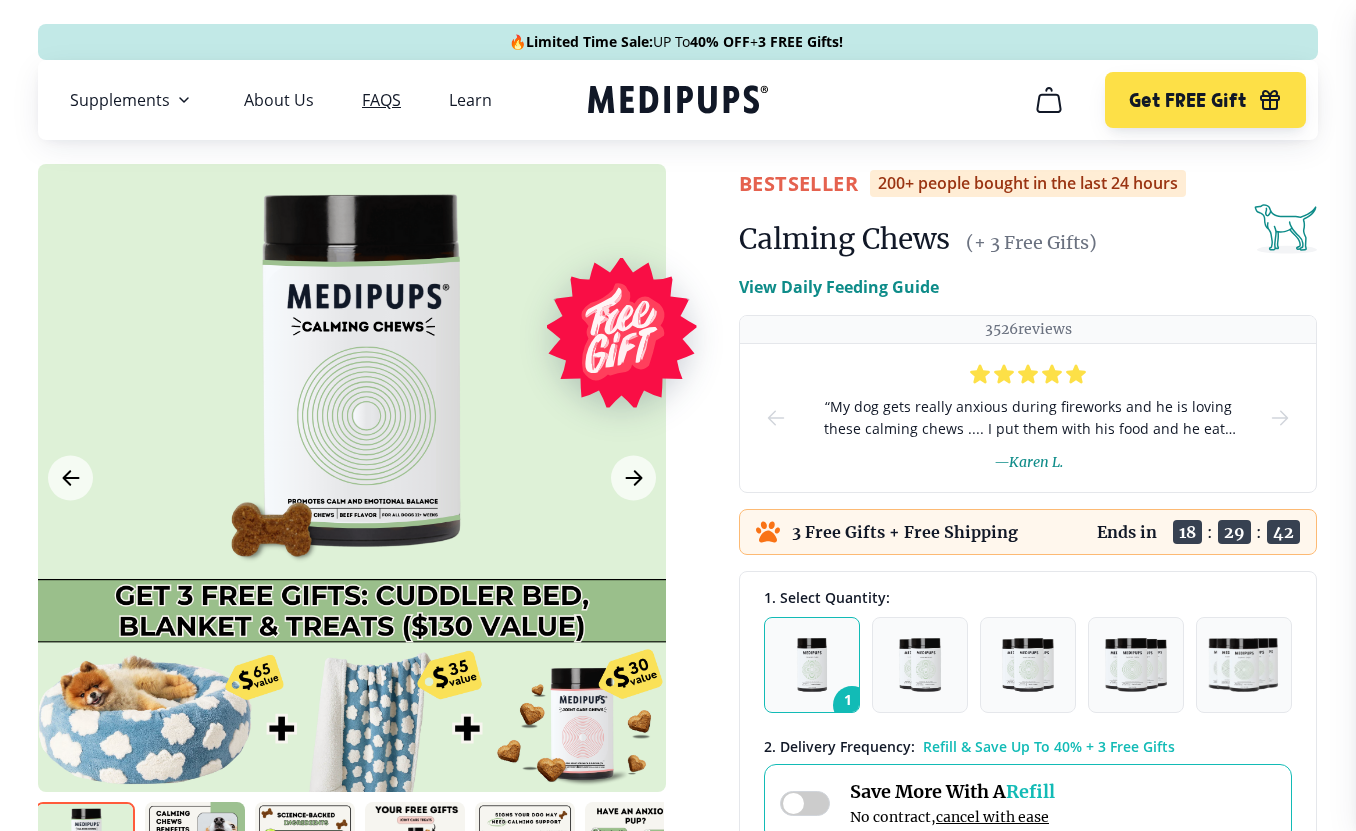 click on "FAQS" at bounding box center (381, 100) 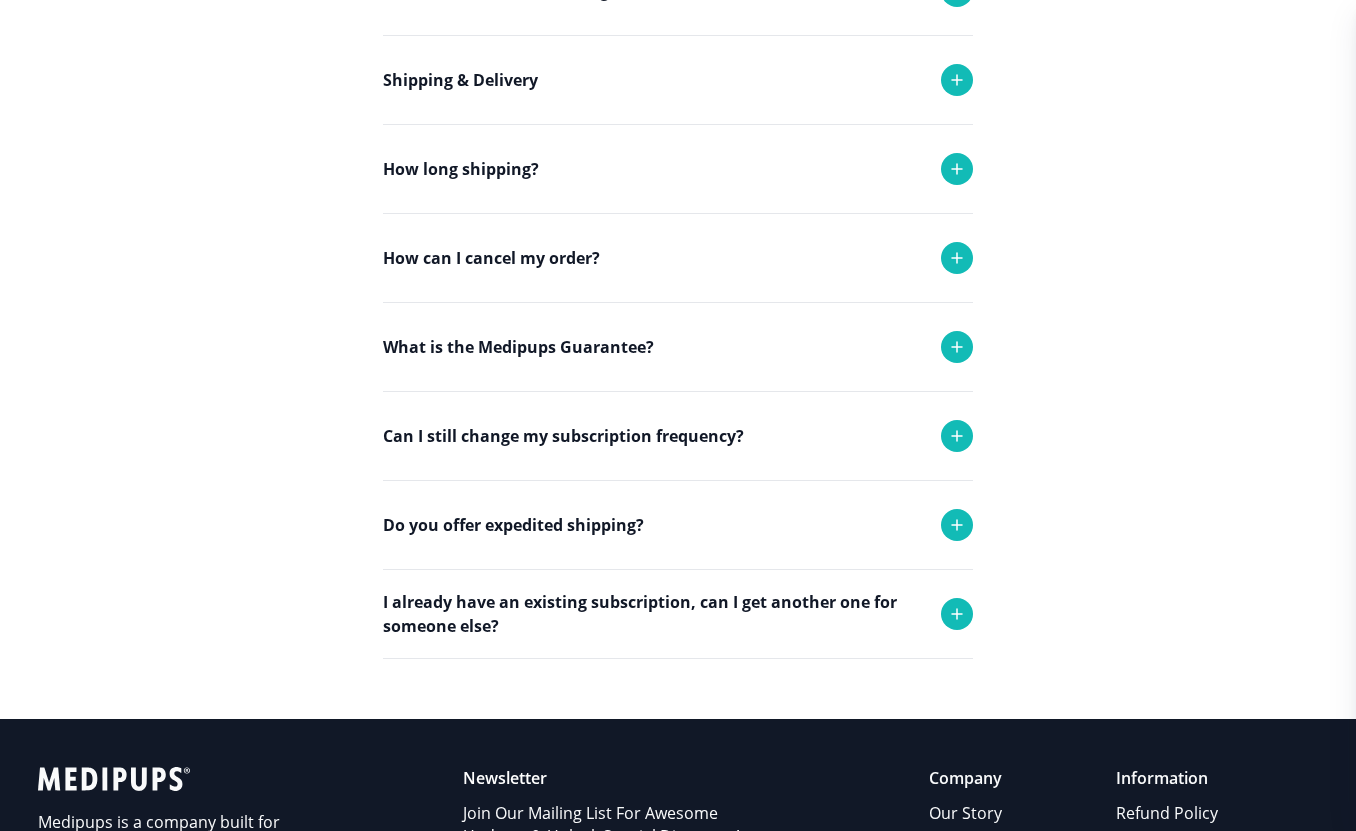 scroll, scrollTop: 376, scrollLeft: 0, axis: vertical 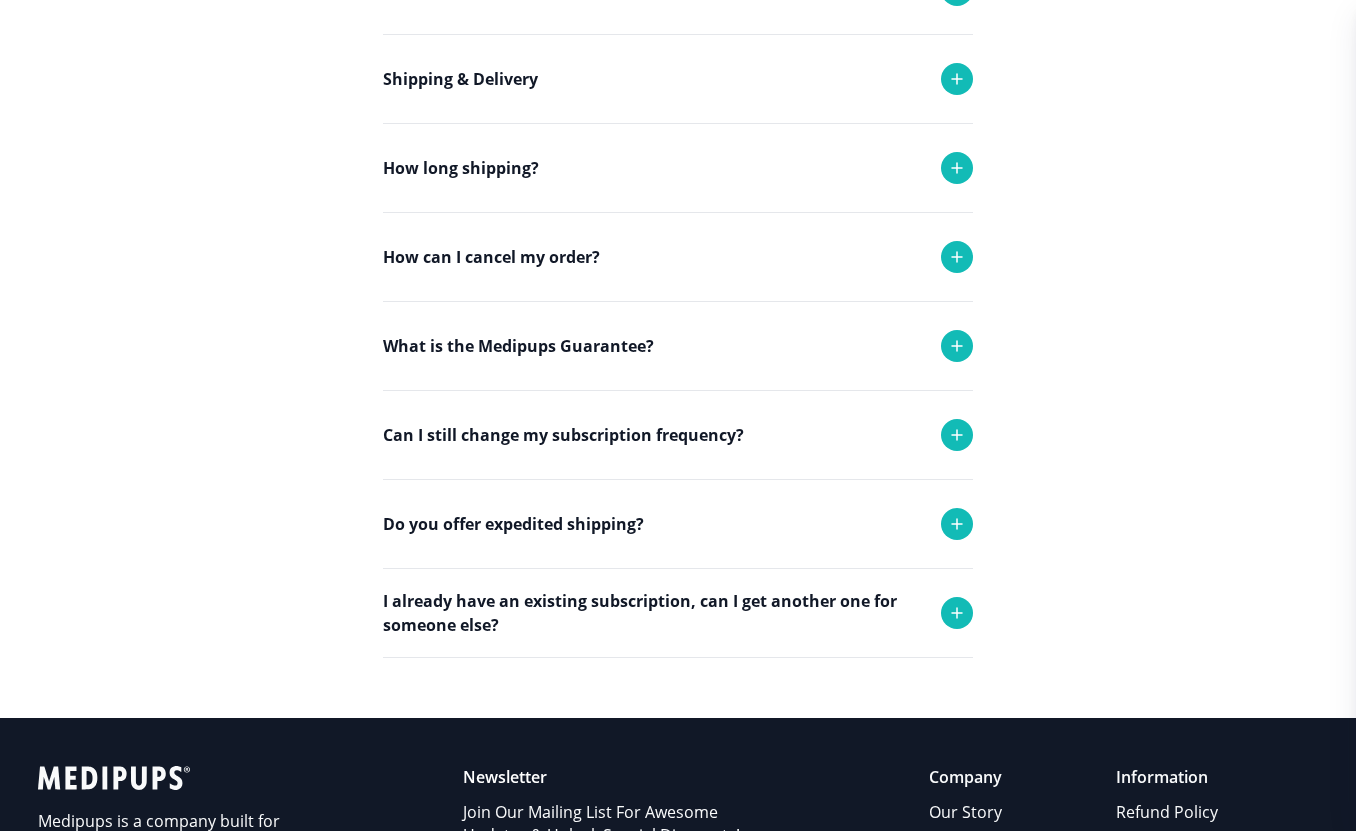 click on "Can I still change my subscription frequency?" at bounding box center (563, 435) 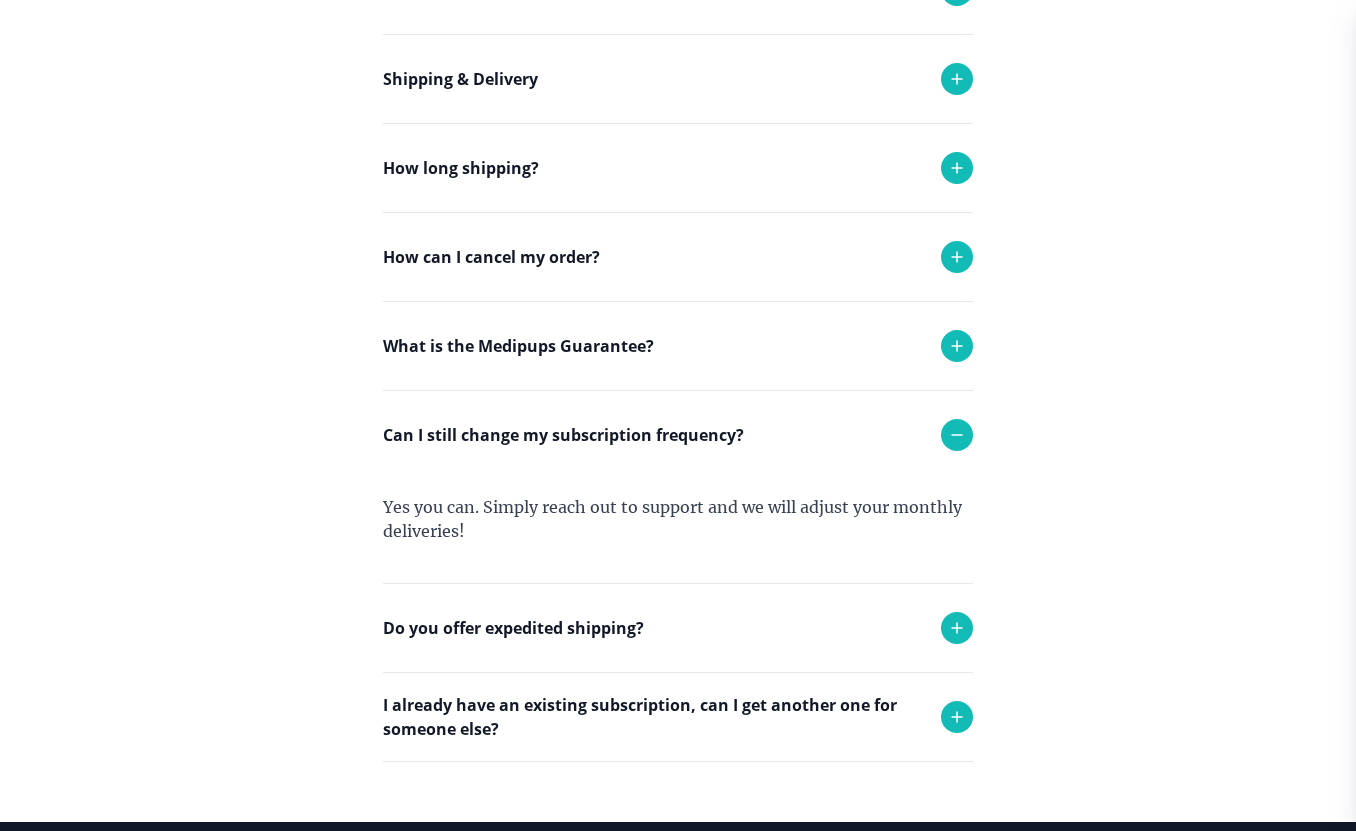 click on "Can I still change my subscription frequency?" at bounding box center [678, 435] 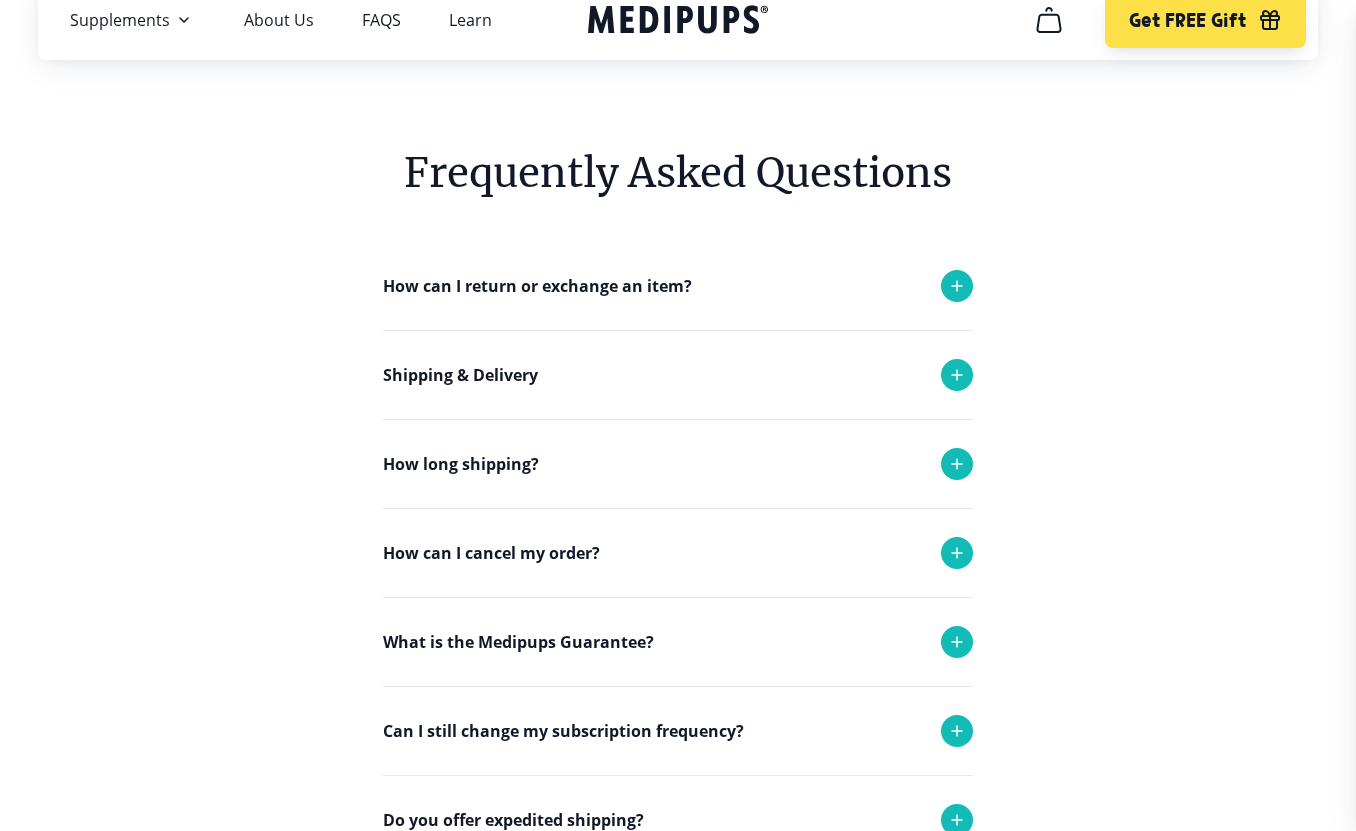 scroll, scrollTop: 0, scrollLeft: 0, axis: both 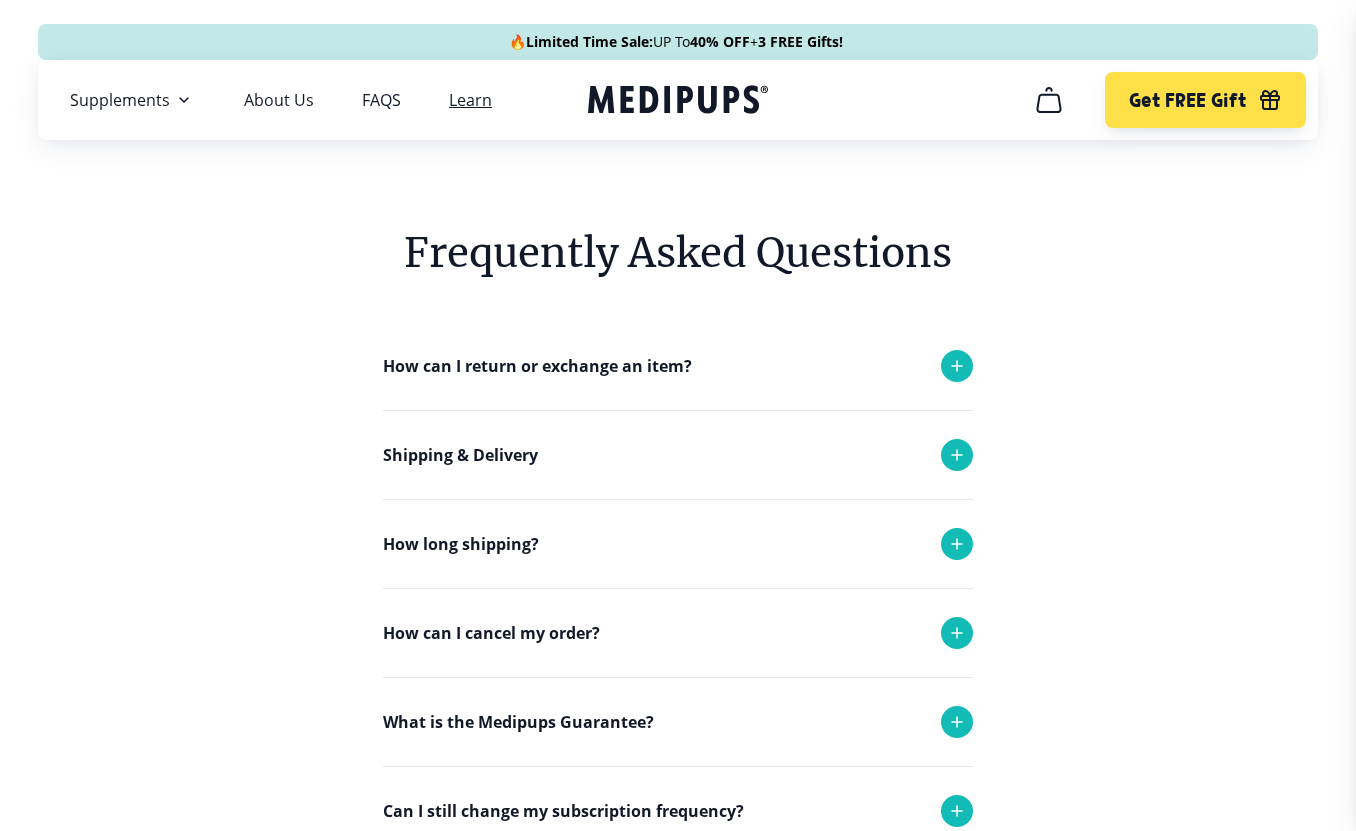 click on "Learn" at bounding box center (470, 100) 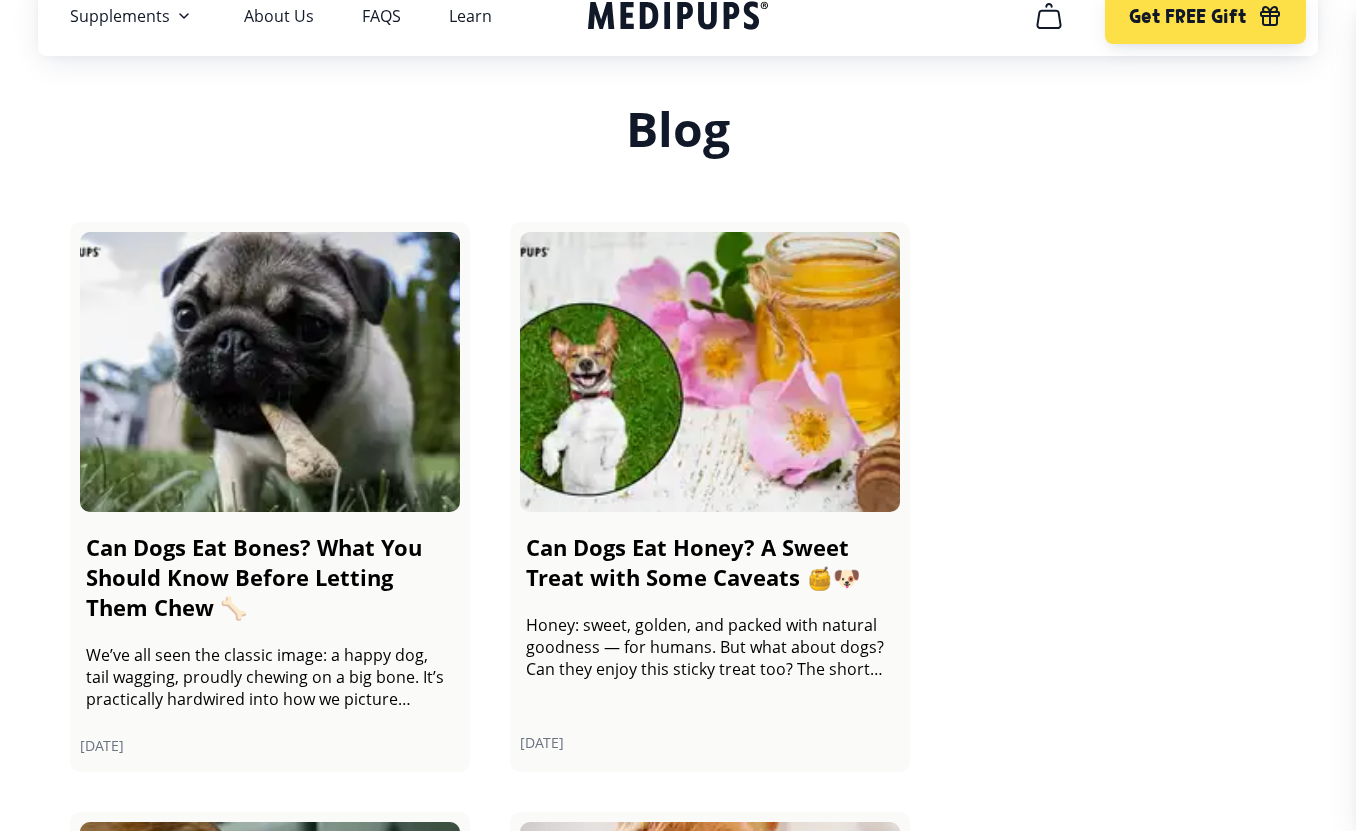 scroll, scrollTop: 0, scrollLeft: 0, axis: both 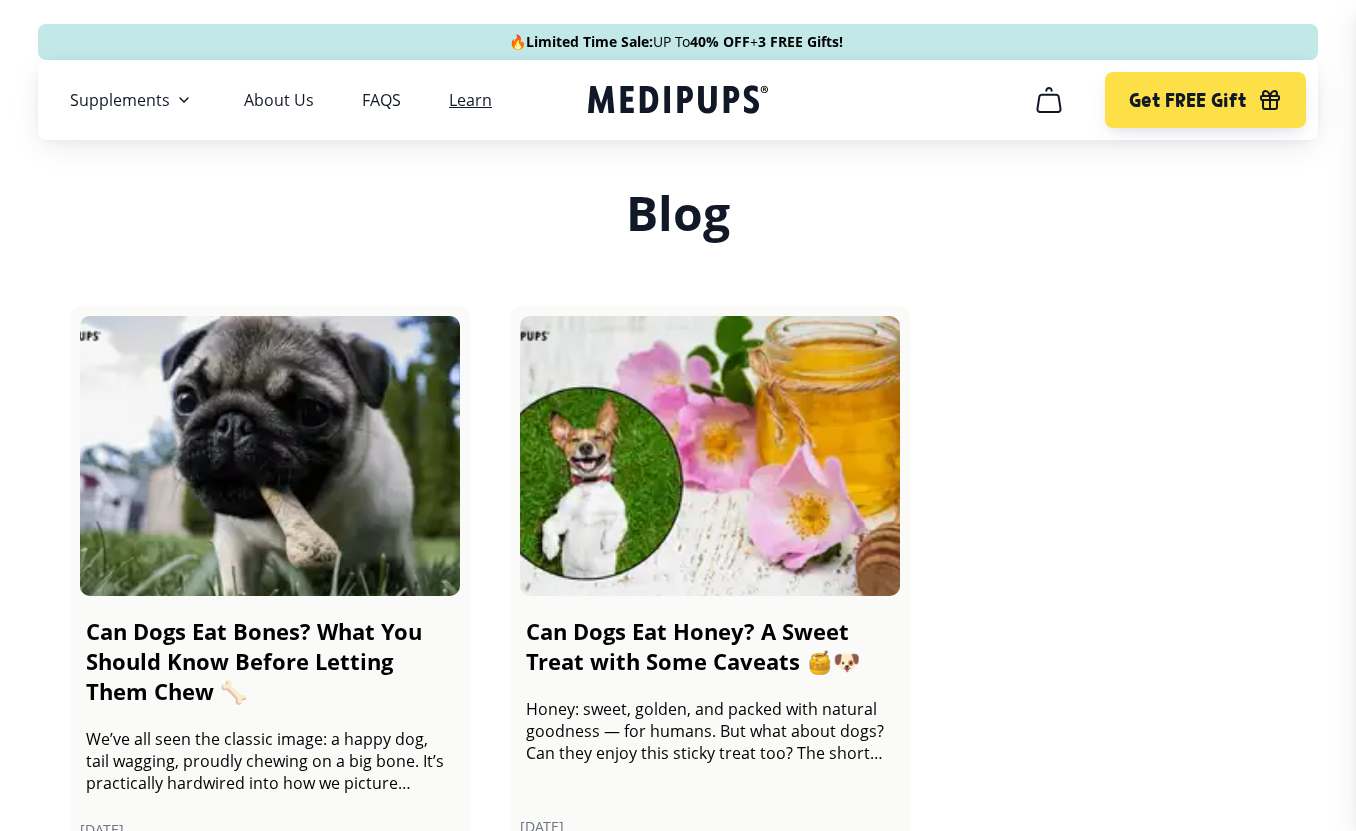 click on "Learn" at bounding box center (470, 100) 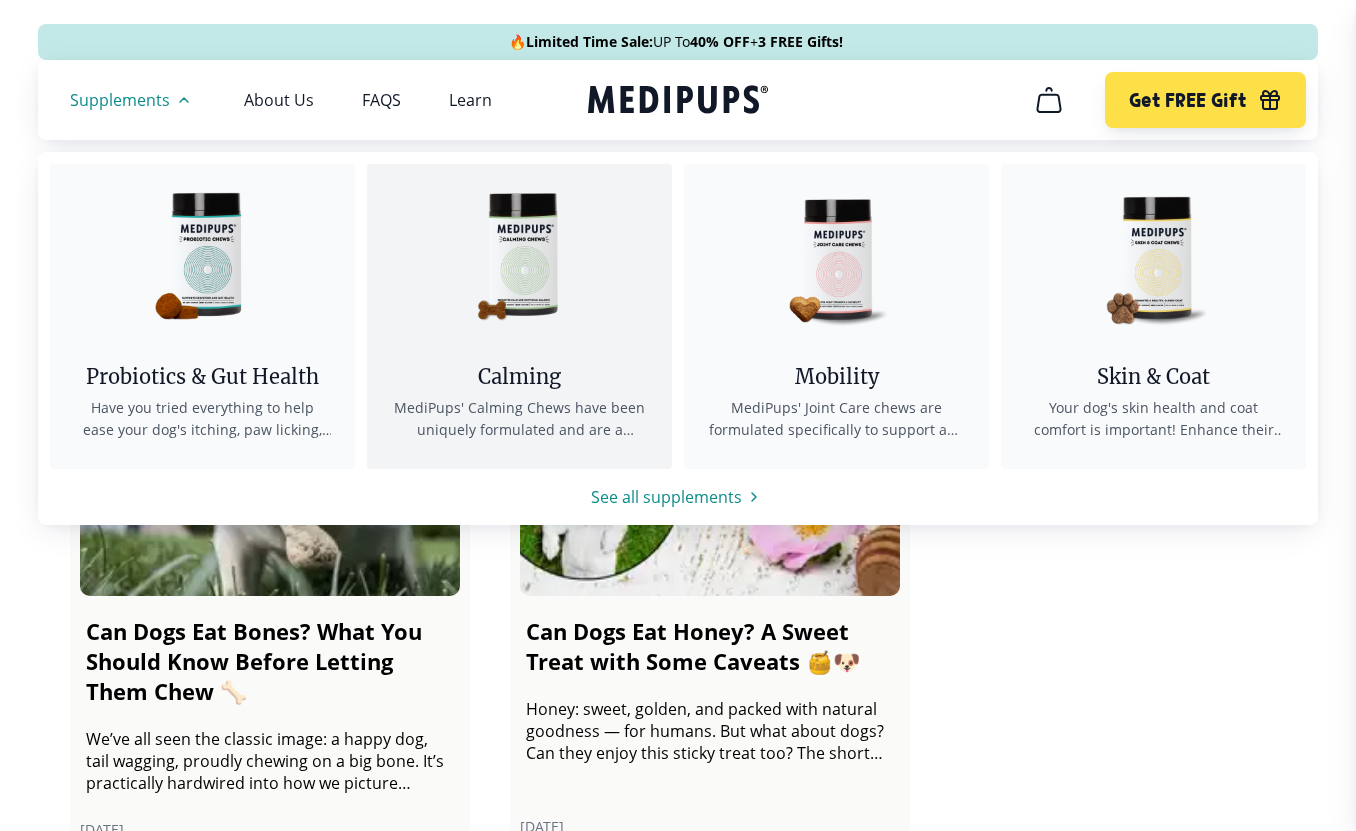 click at bounding box center [520, 254] 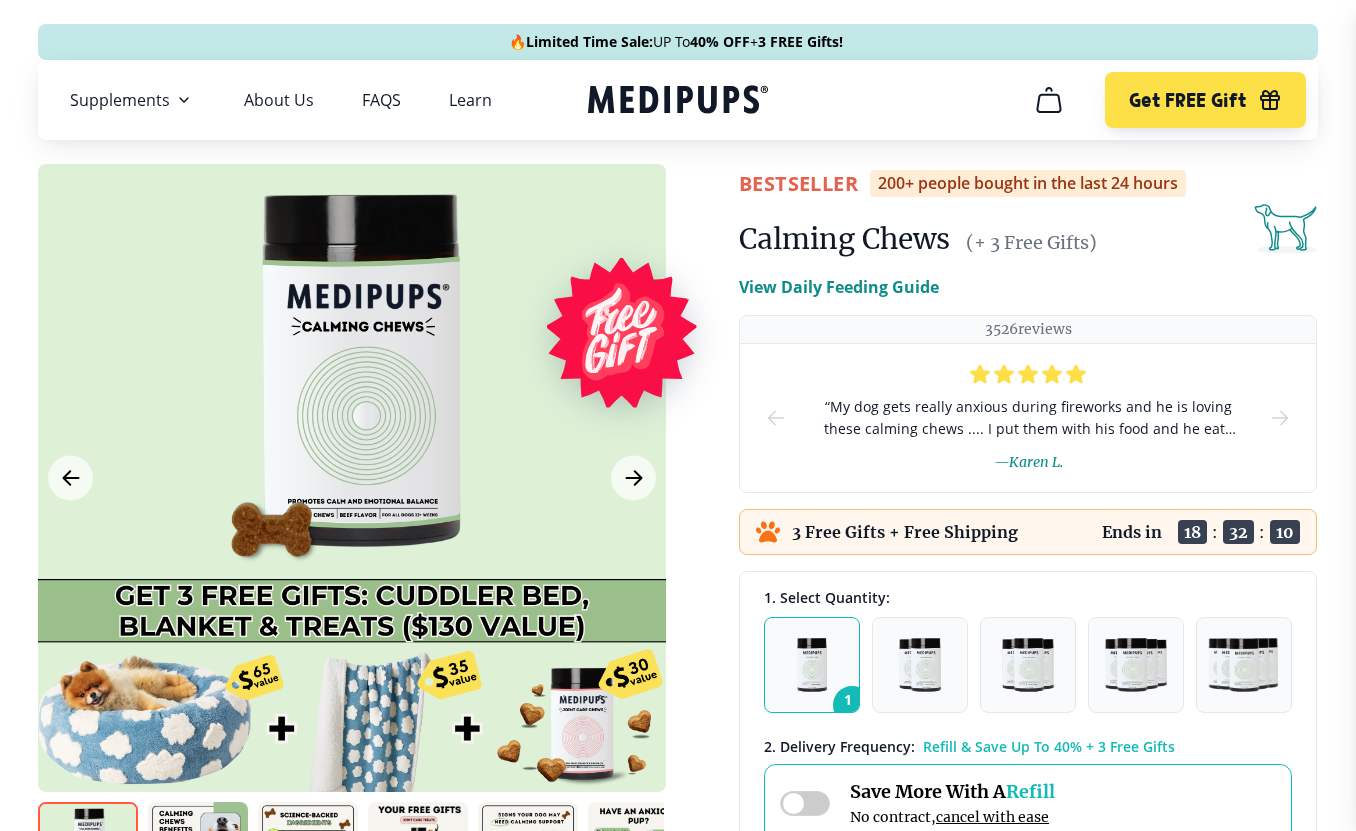 click on "View Daily Feeding Guide" at bounding box center [839, 287] 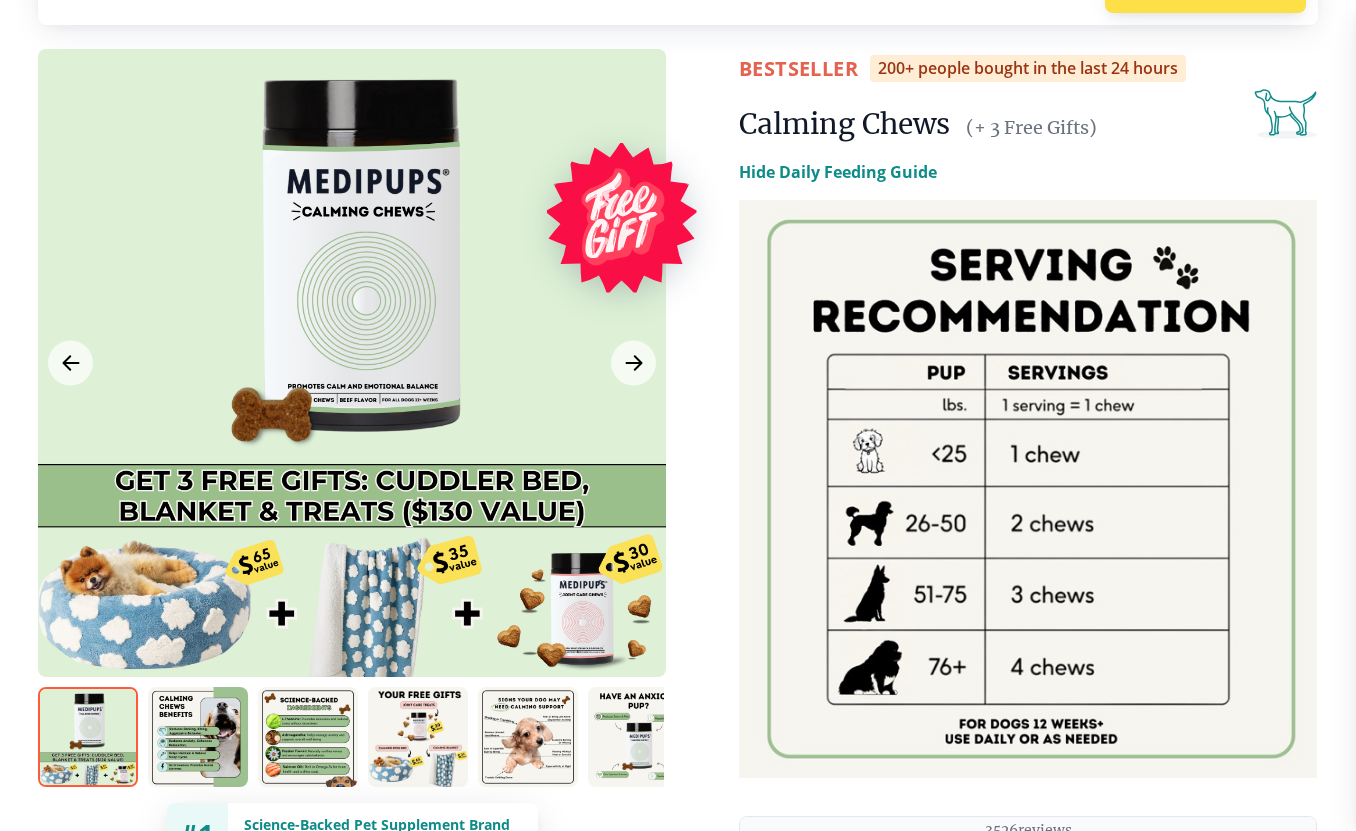 scroll, scrollTop: 72, scrollLeft: 0, axis: vertical 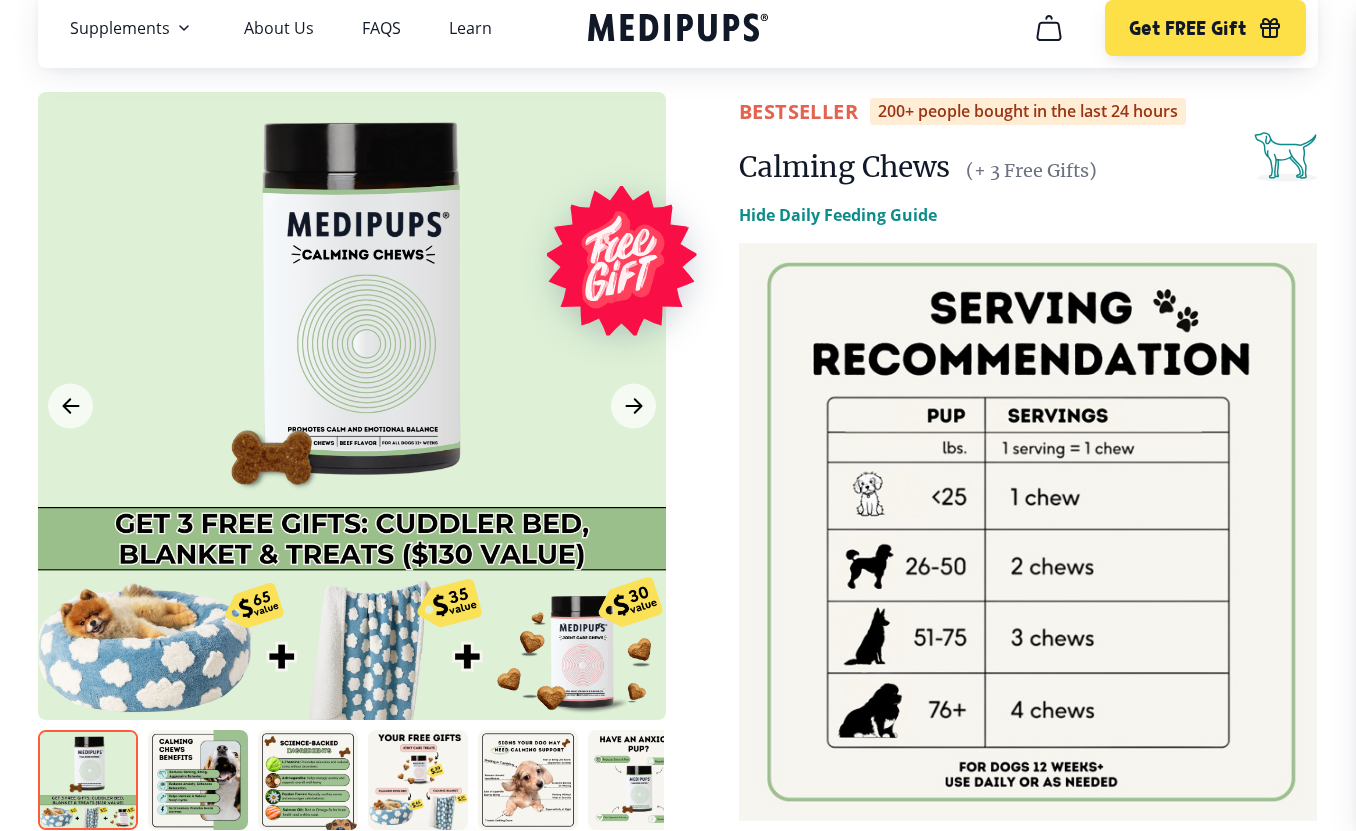 click on "Calming Chews (+ 3 Free Gifts)" at bounding box center [1028, 167] 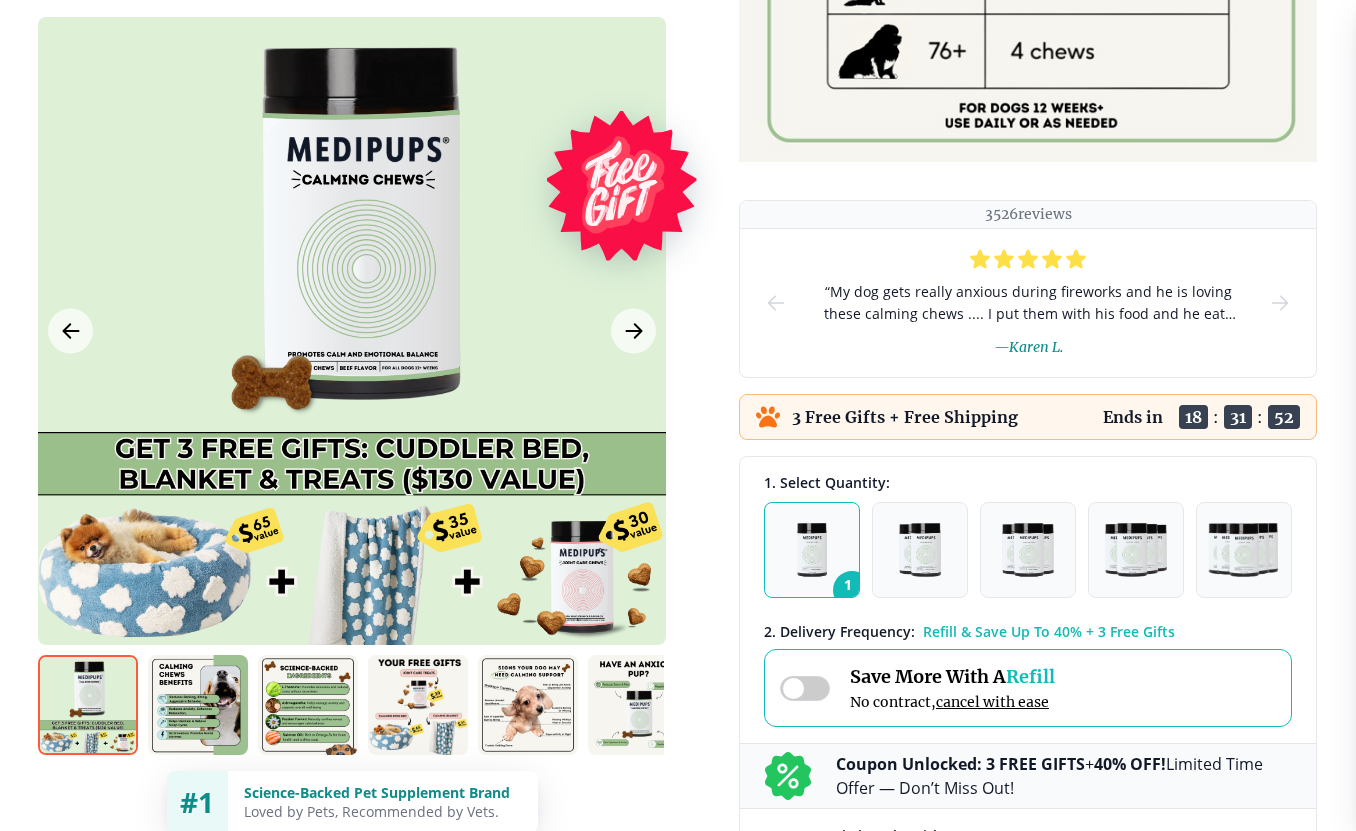 scroll, scrollTop: 796, scrollLeft: 0, axis: vertical 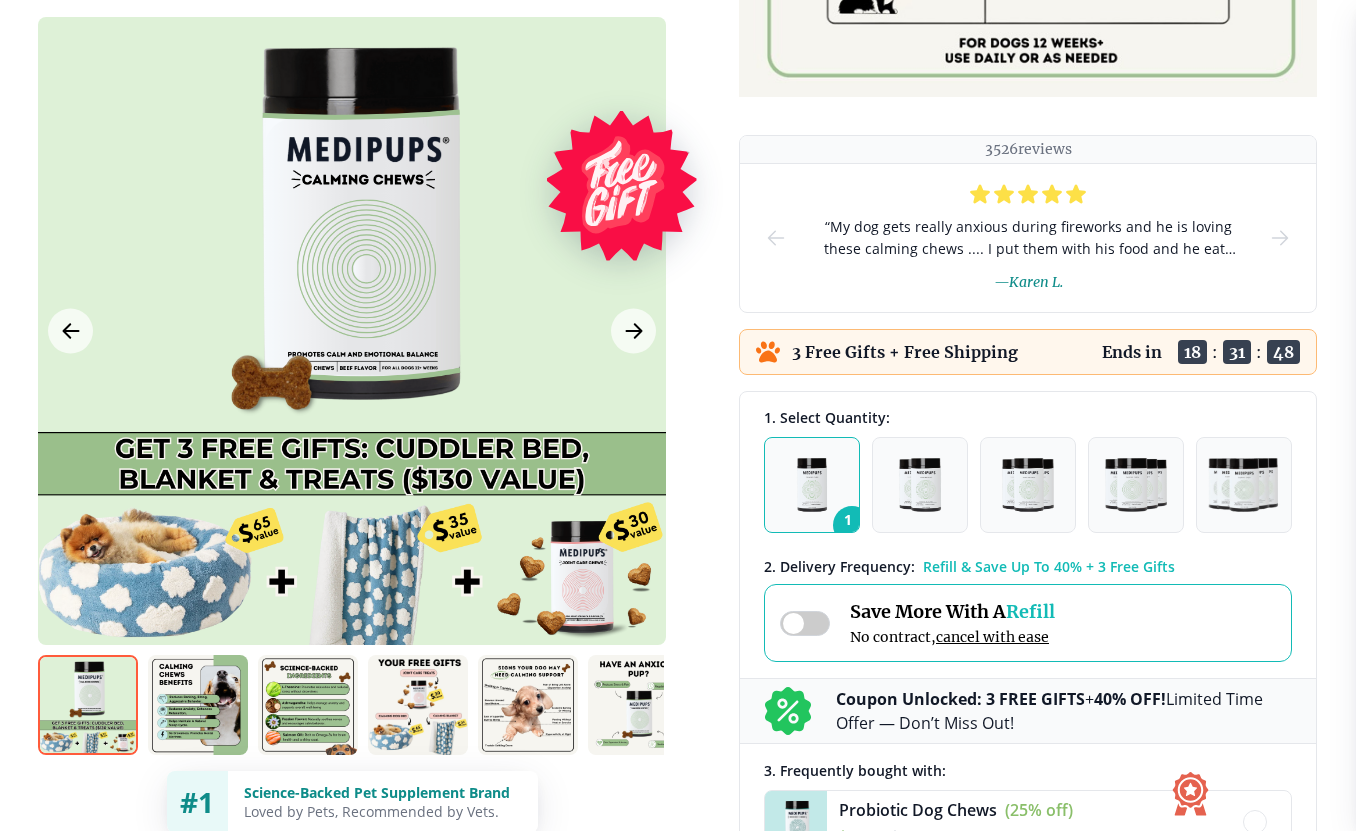 click on "1" at bounding box center (812, 485) 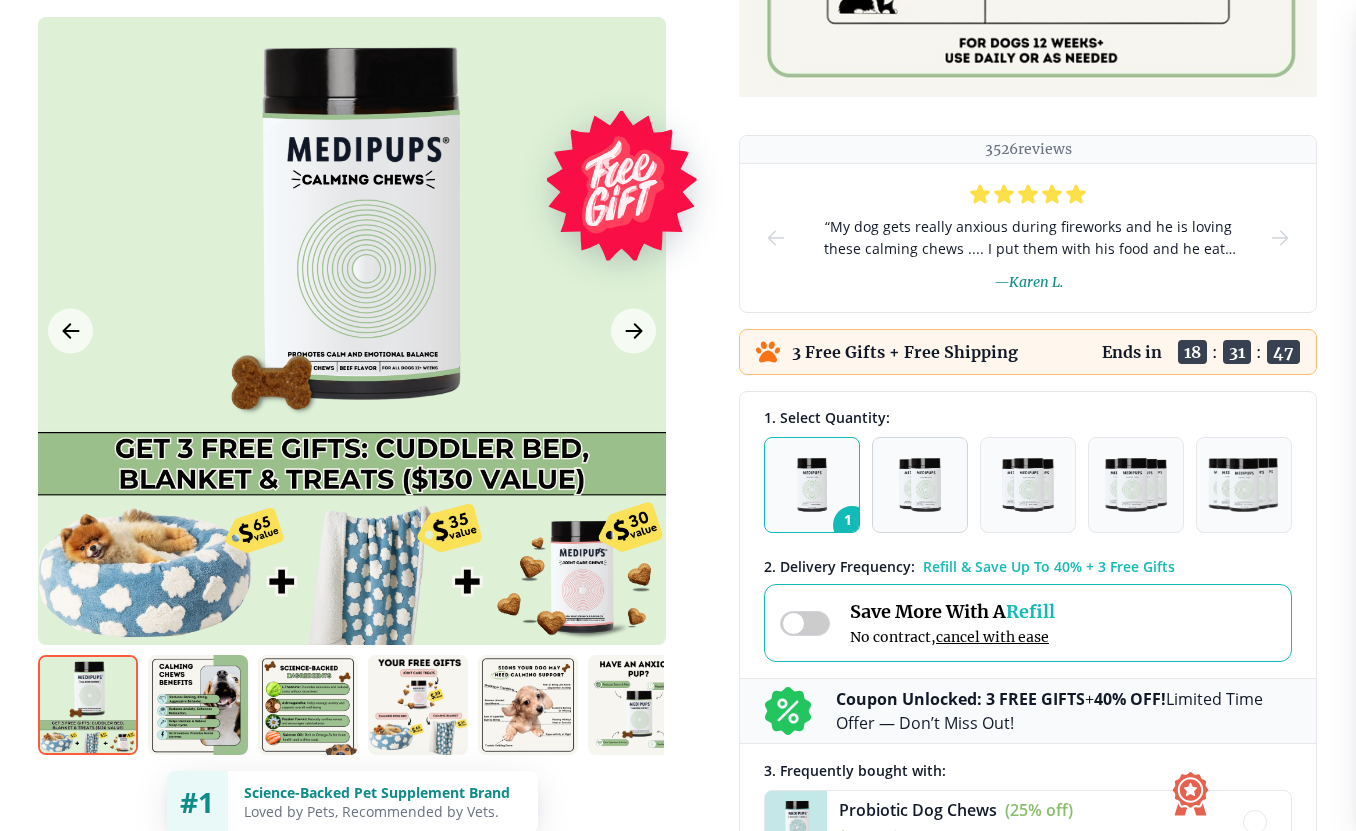 click at bounding box center [920, 485] 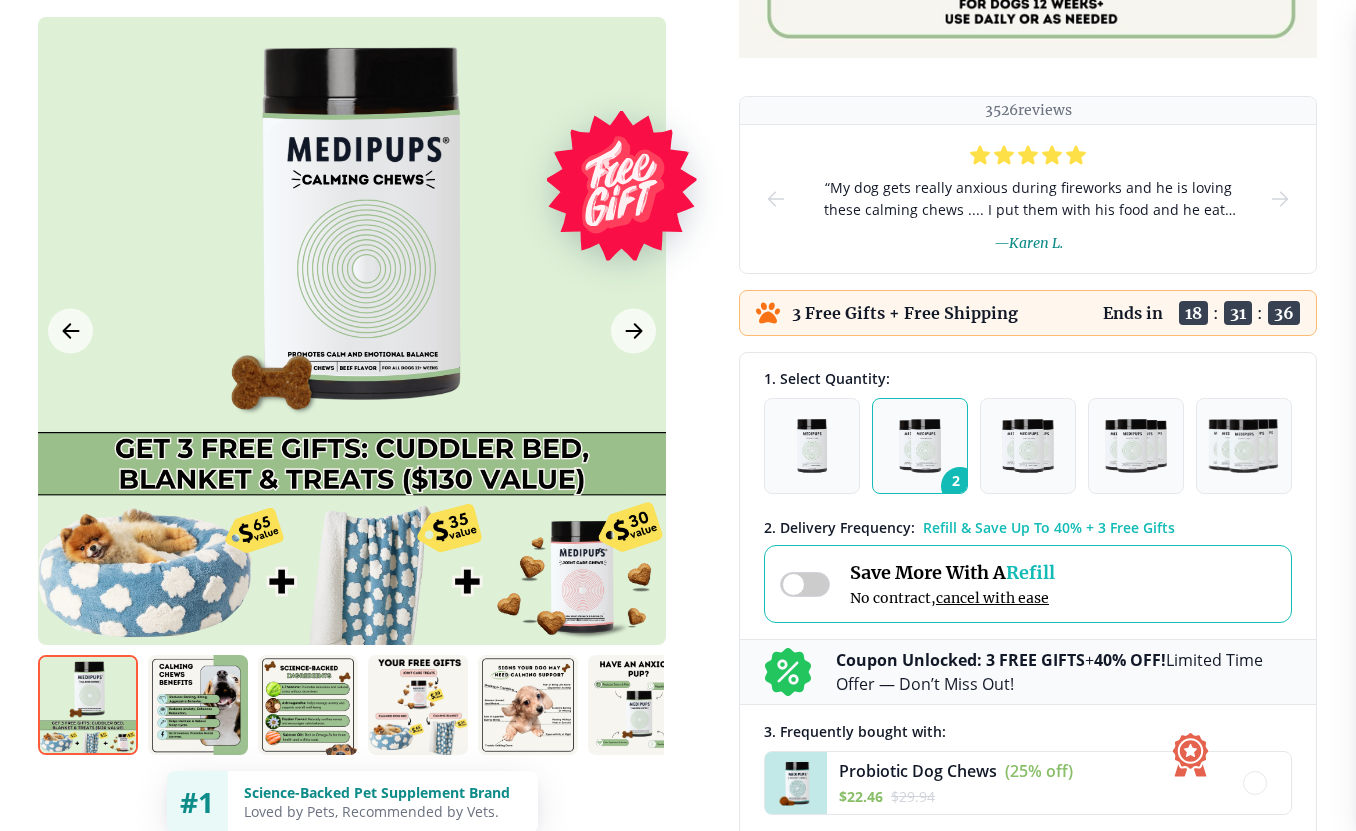 scroll, scrollTop: 837, scrollLeft: 0, axis: vertical 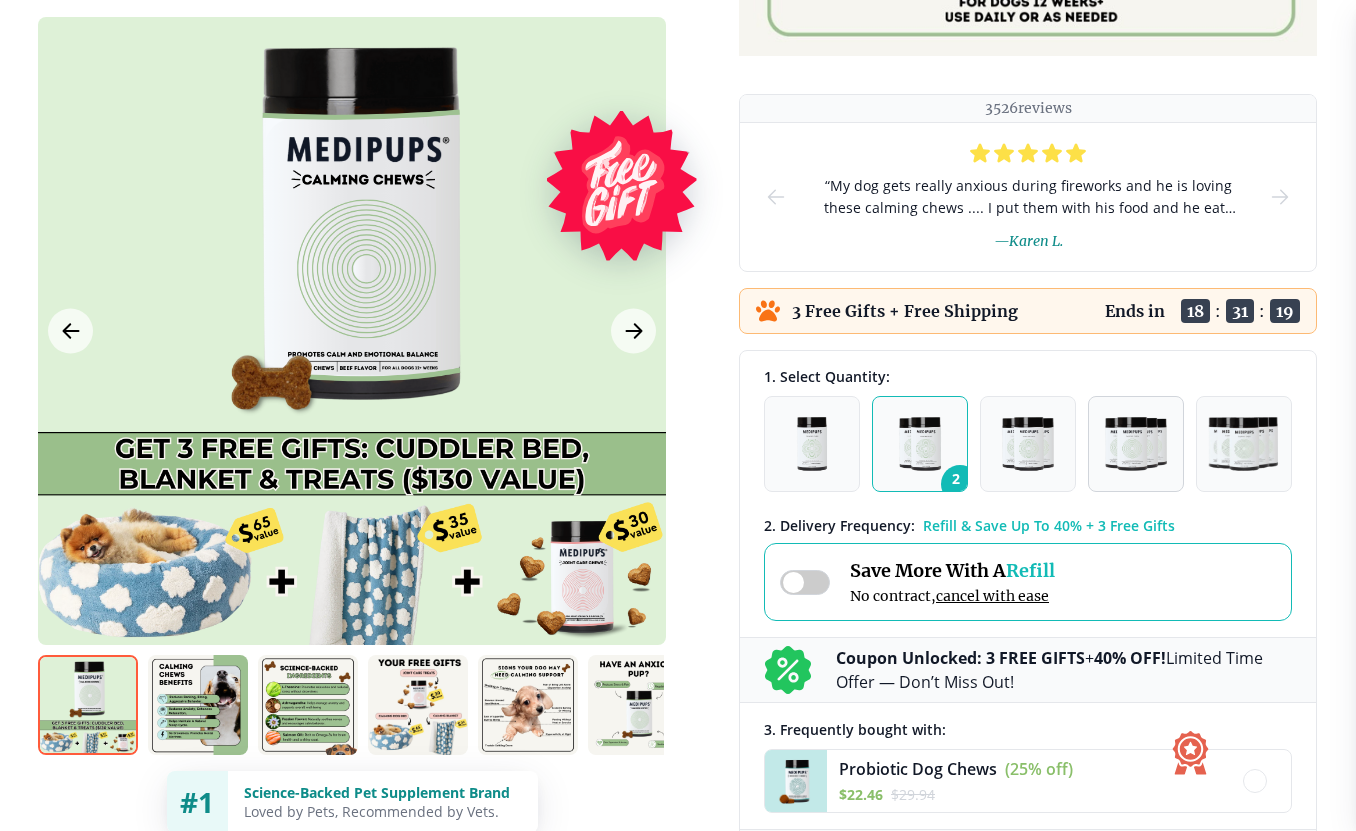 click at bounding box center (1135, 444) 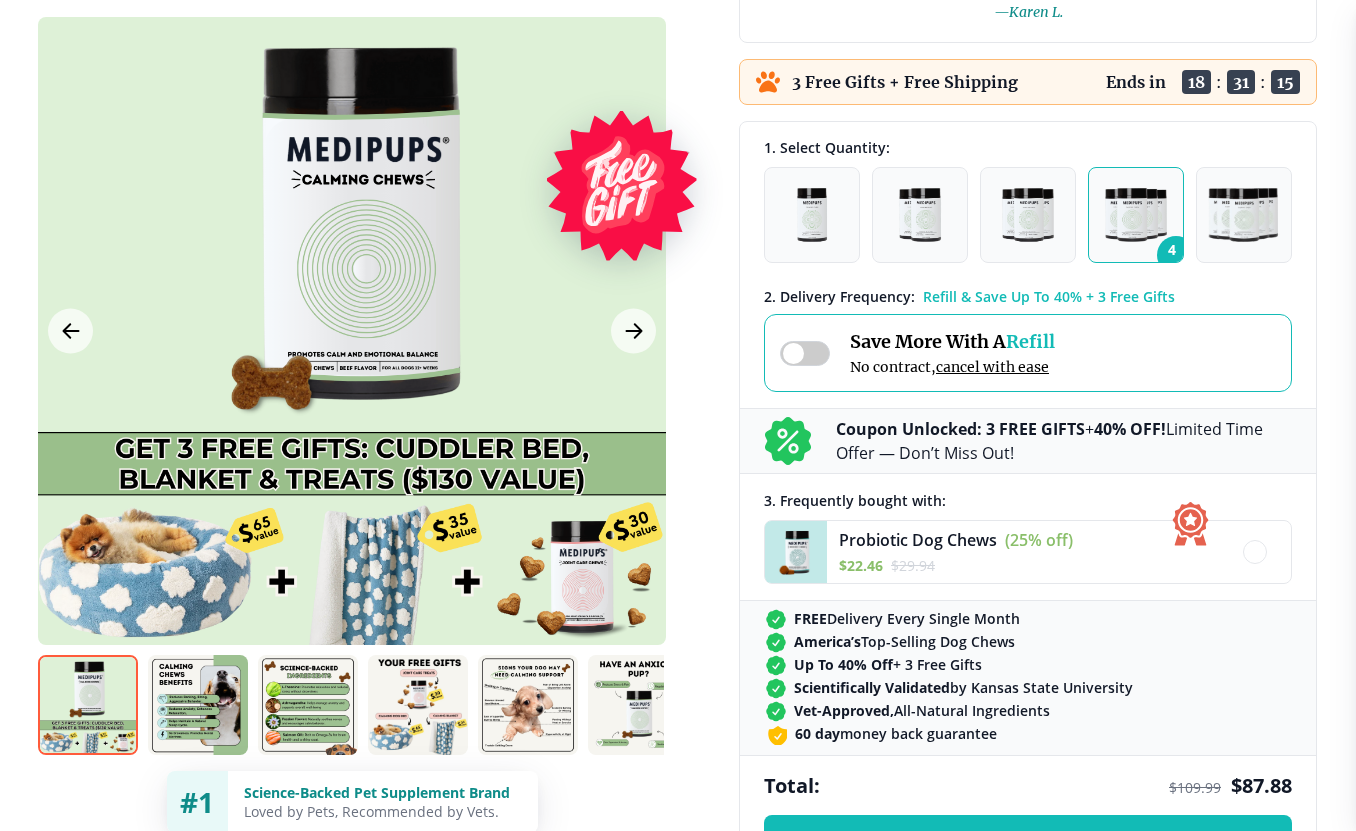 scroll, scrollTop: 1068, scrollLeft: 0, axis: vertical 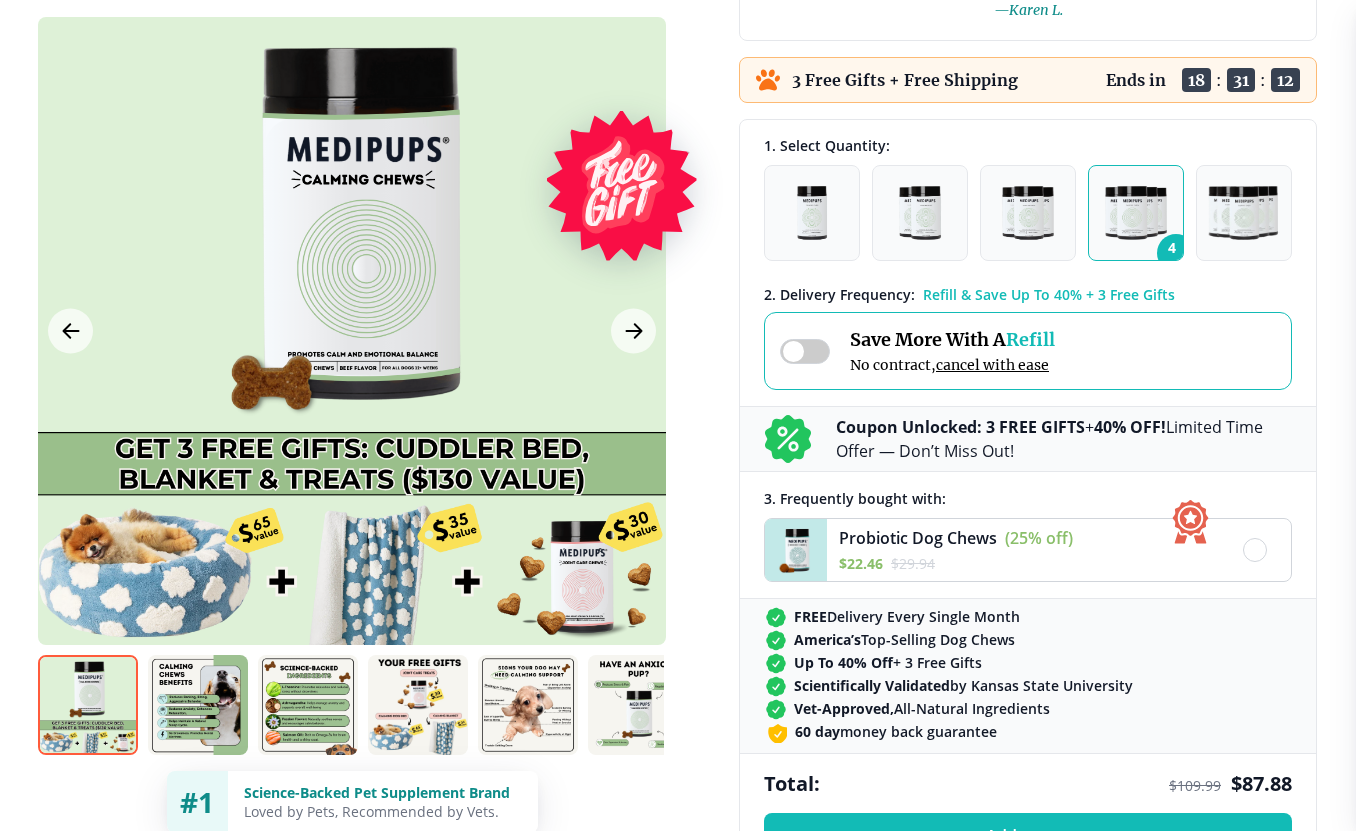 click on "Probiotic Dog Chews" at bounding box center (918, 538) 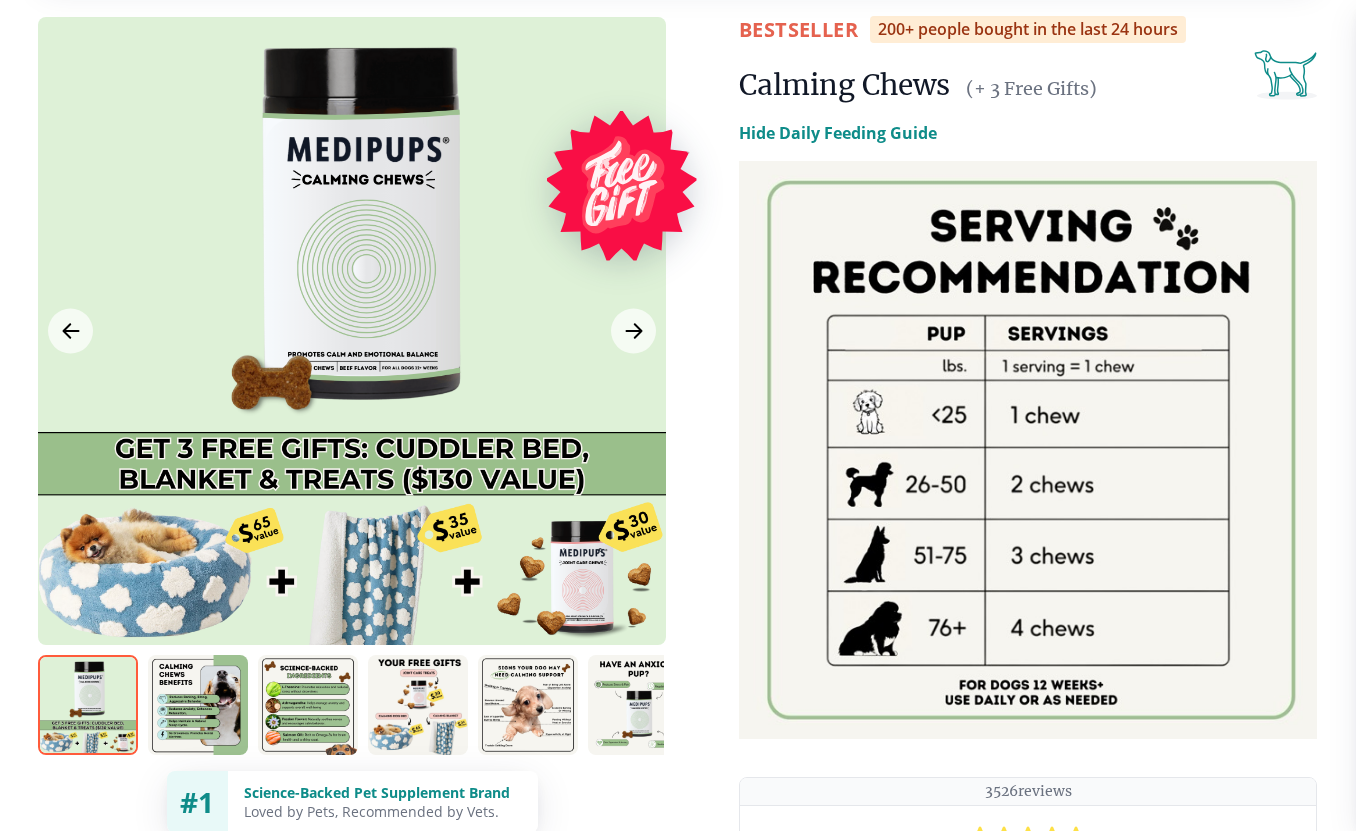 scroll, scrollTop: 0, scrollLeft: 0, axis: both 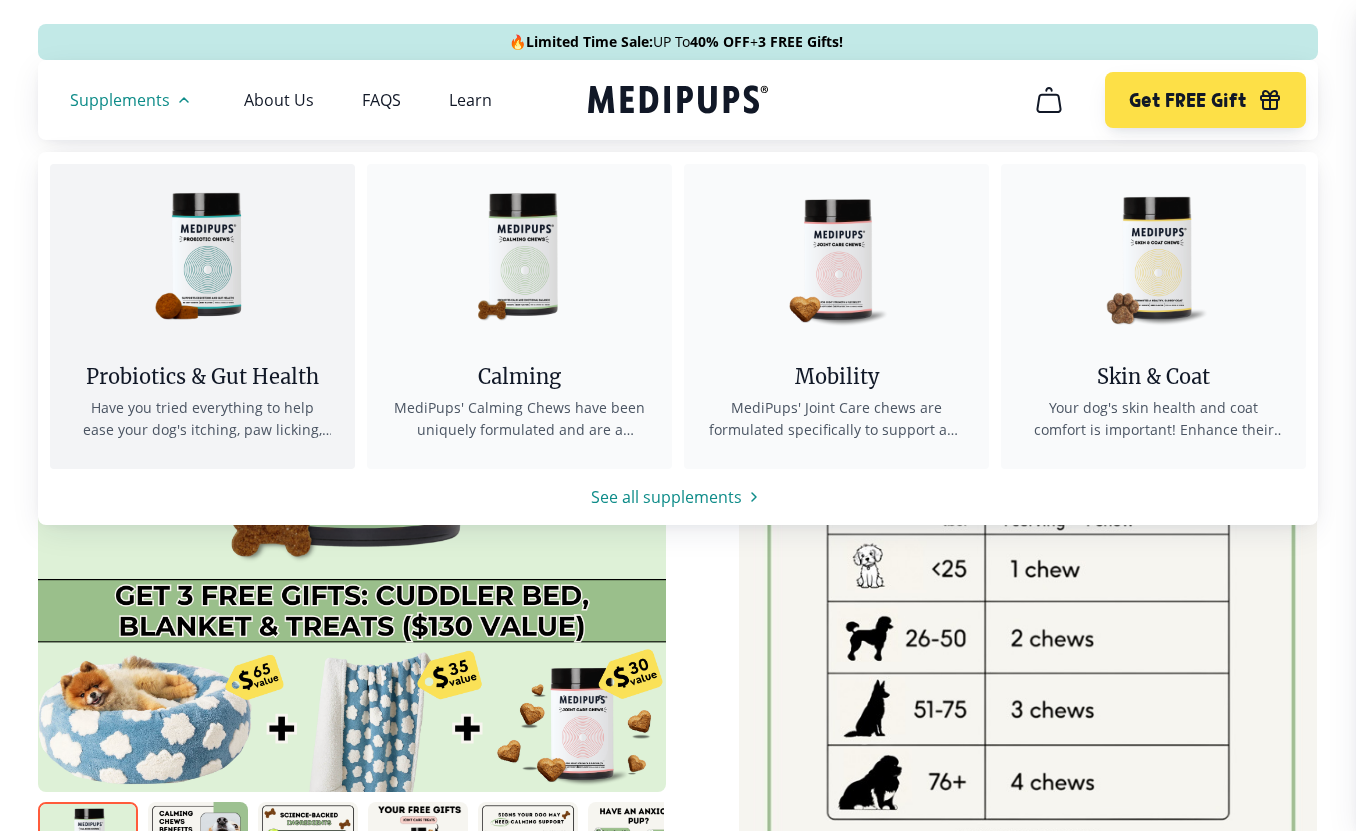 click at bounding box center [203, 254] 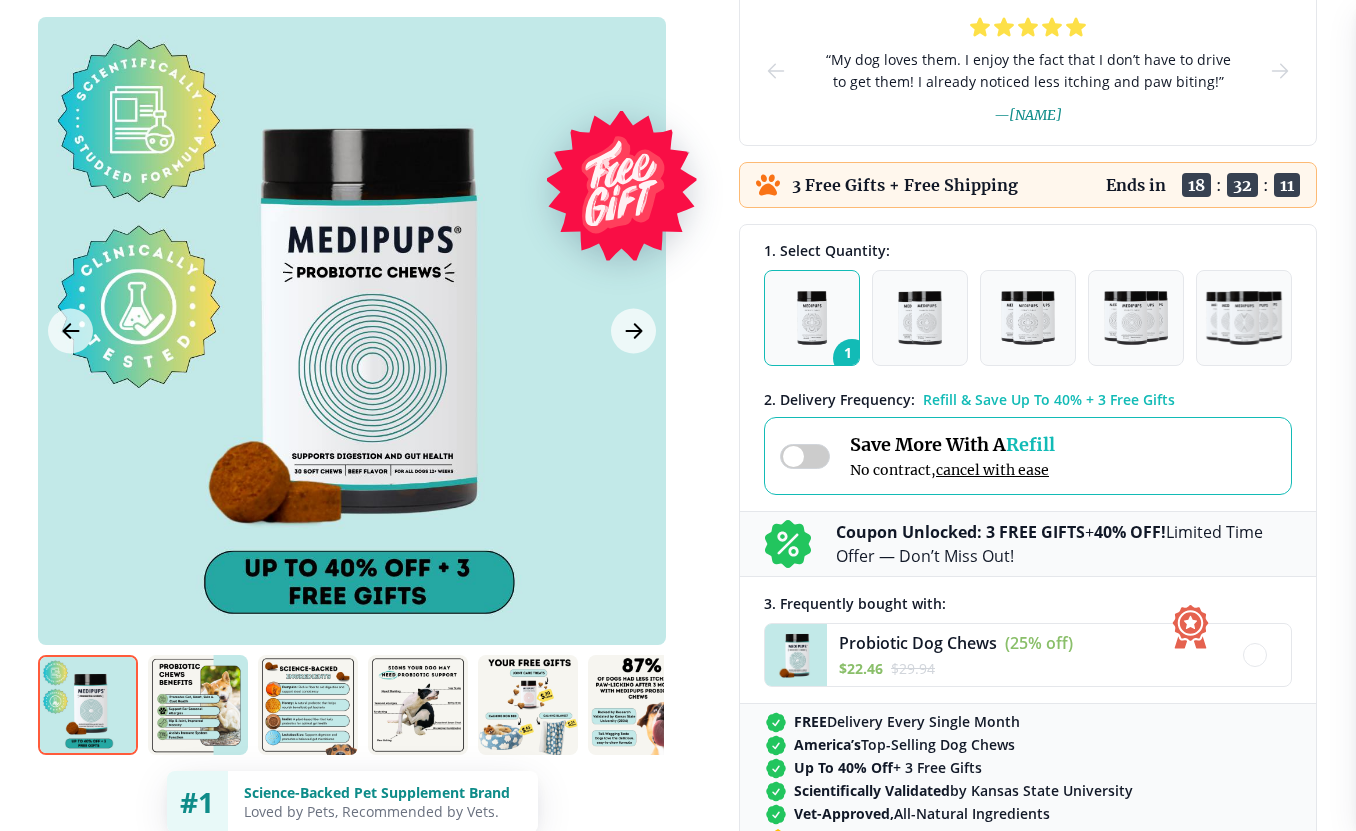 scroll, scrollTop: 395, scrollLeft: 0, axis: vertical 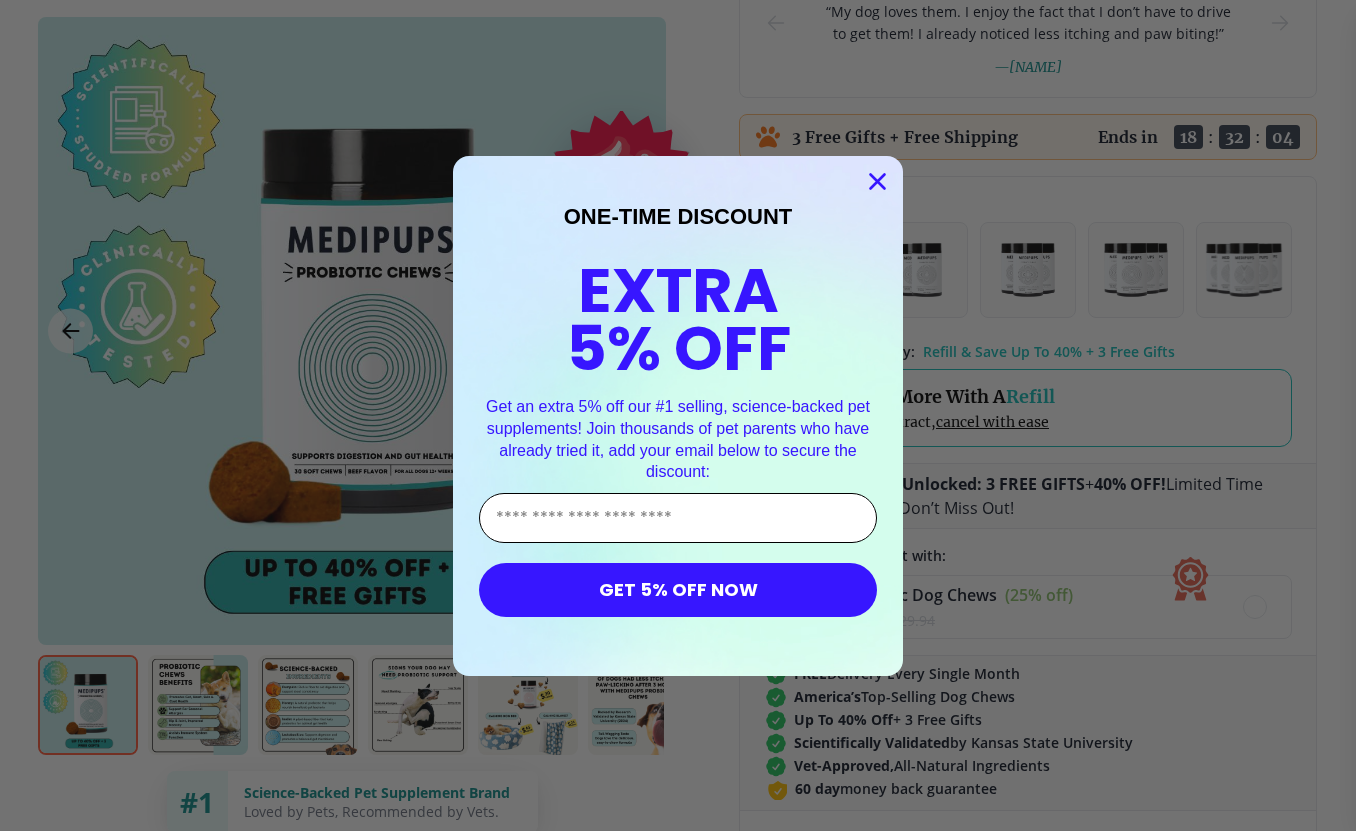 click on "Enter Your Email Address" at bounding box center (678, 518) 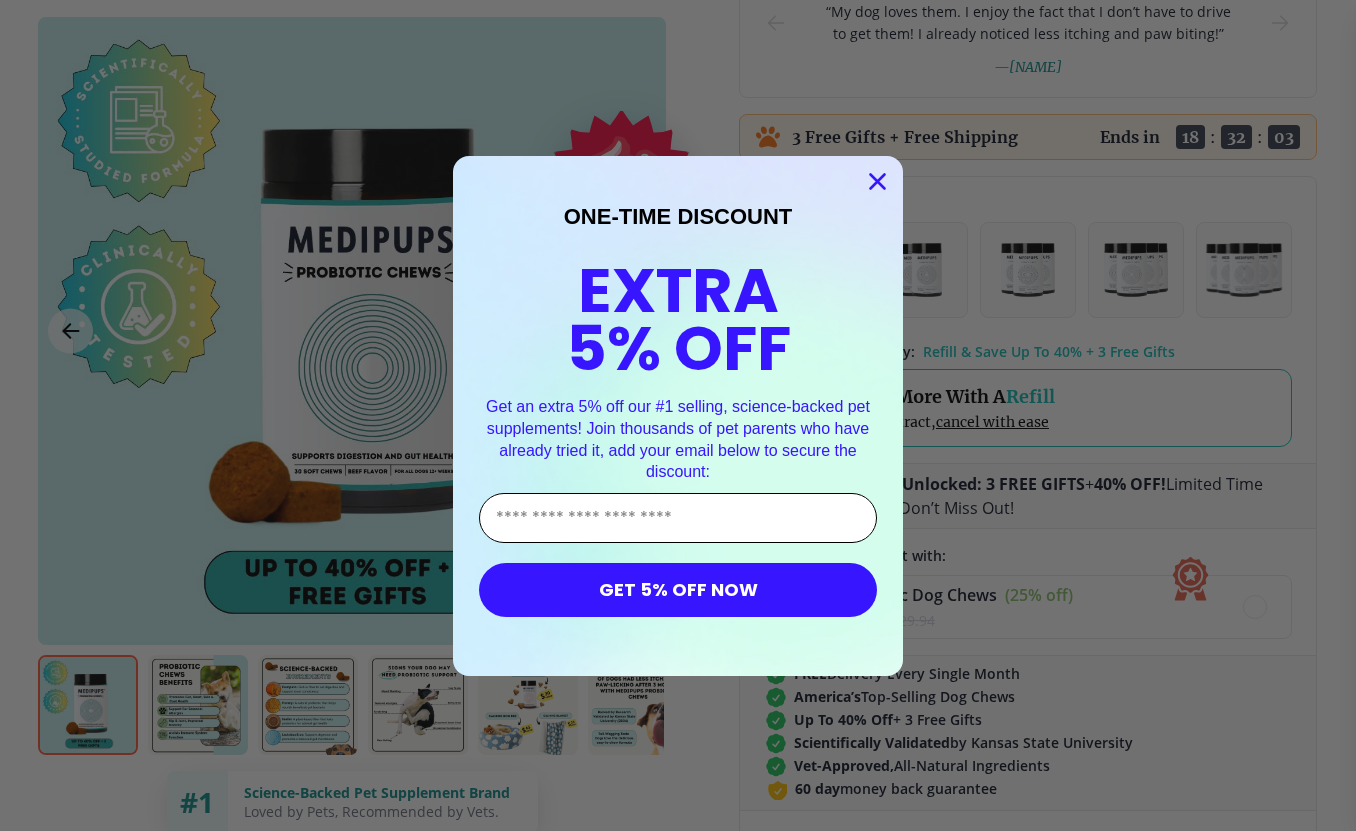 type on "**********" 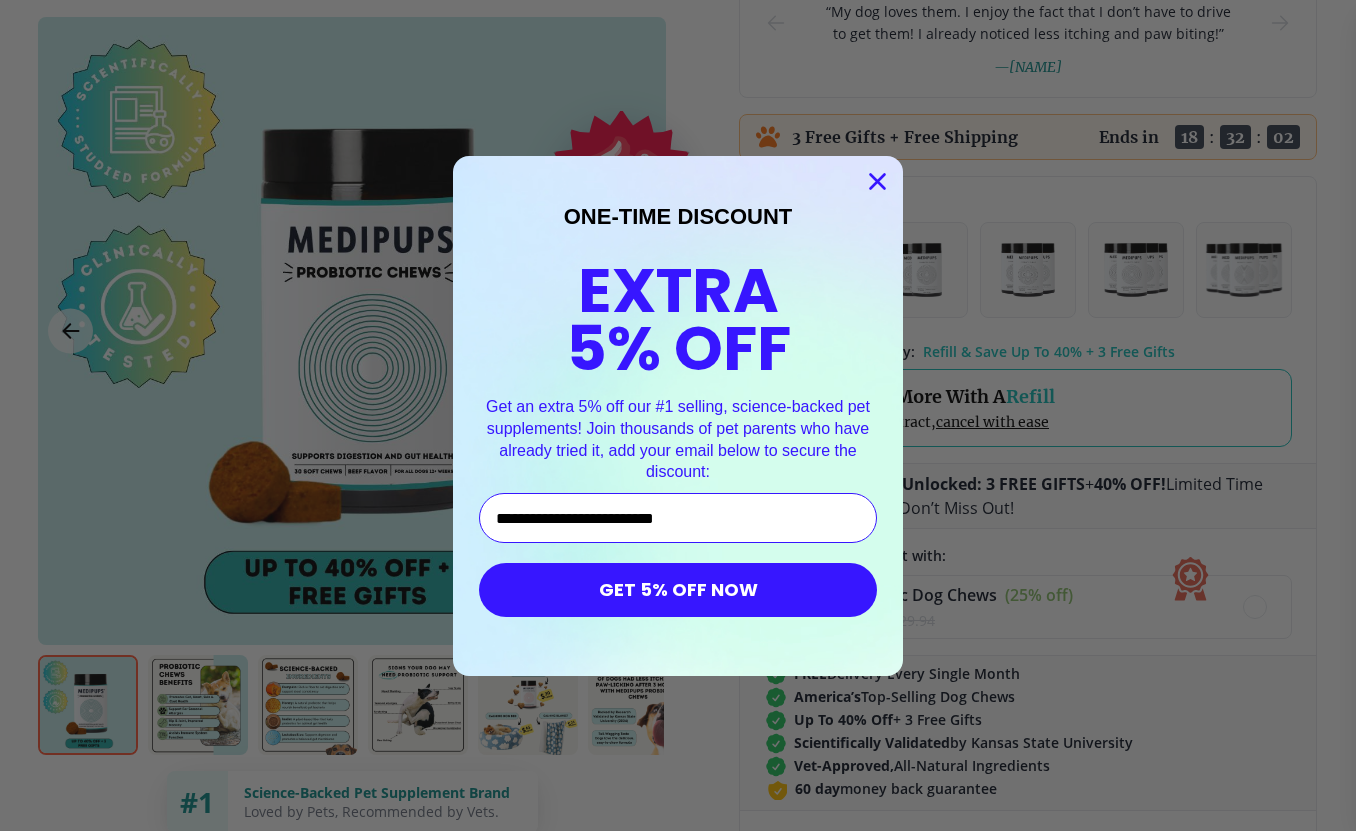click on "GET 5% OFF NOW" at bounding box center (678, 590) 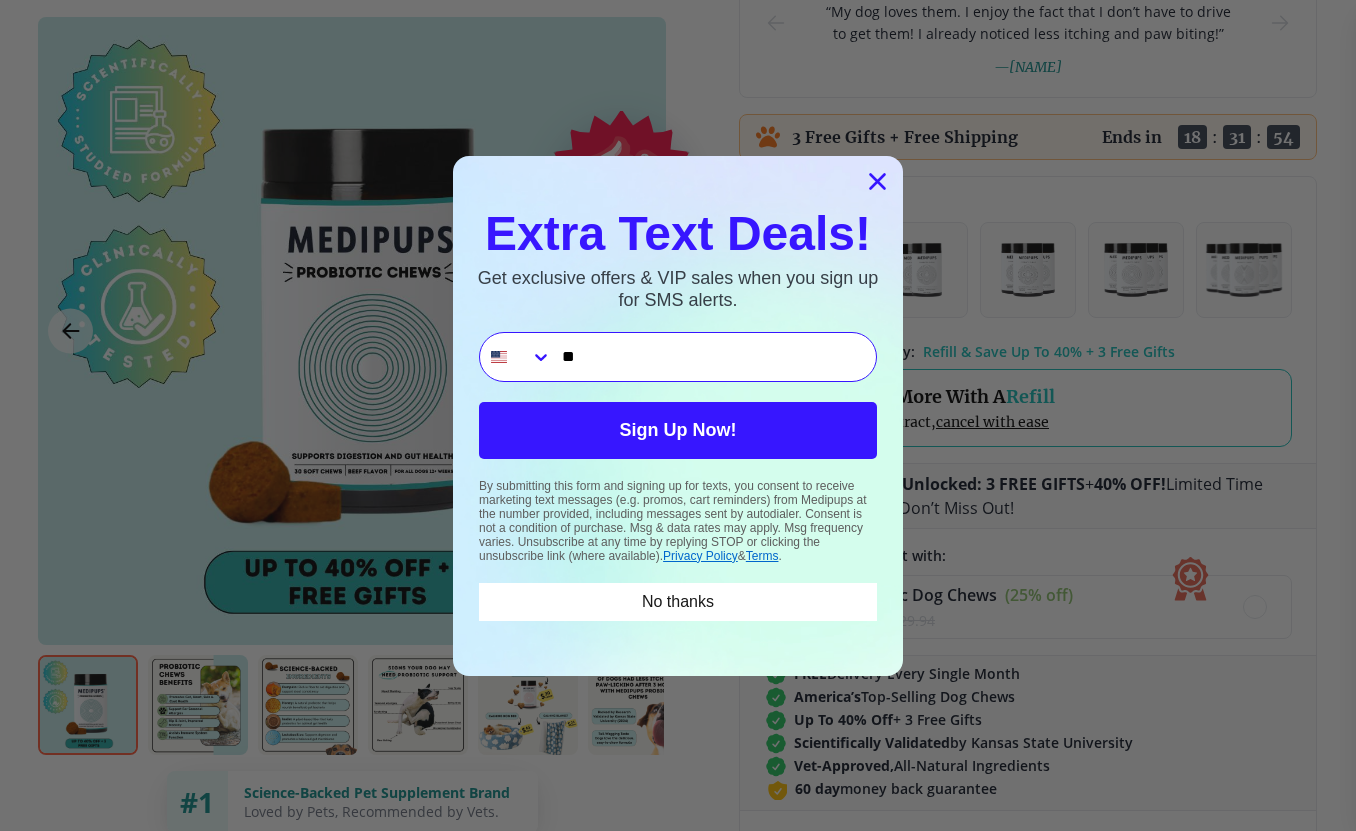 type on "**********" 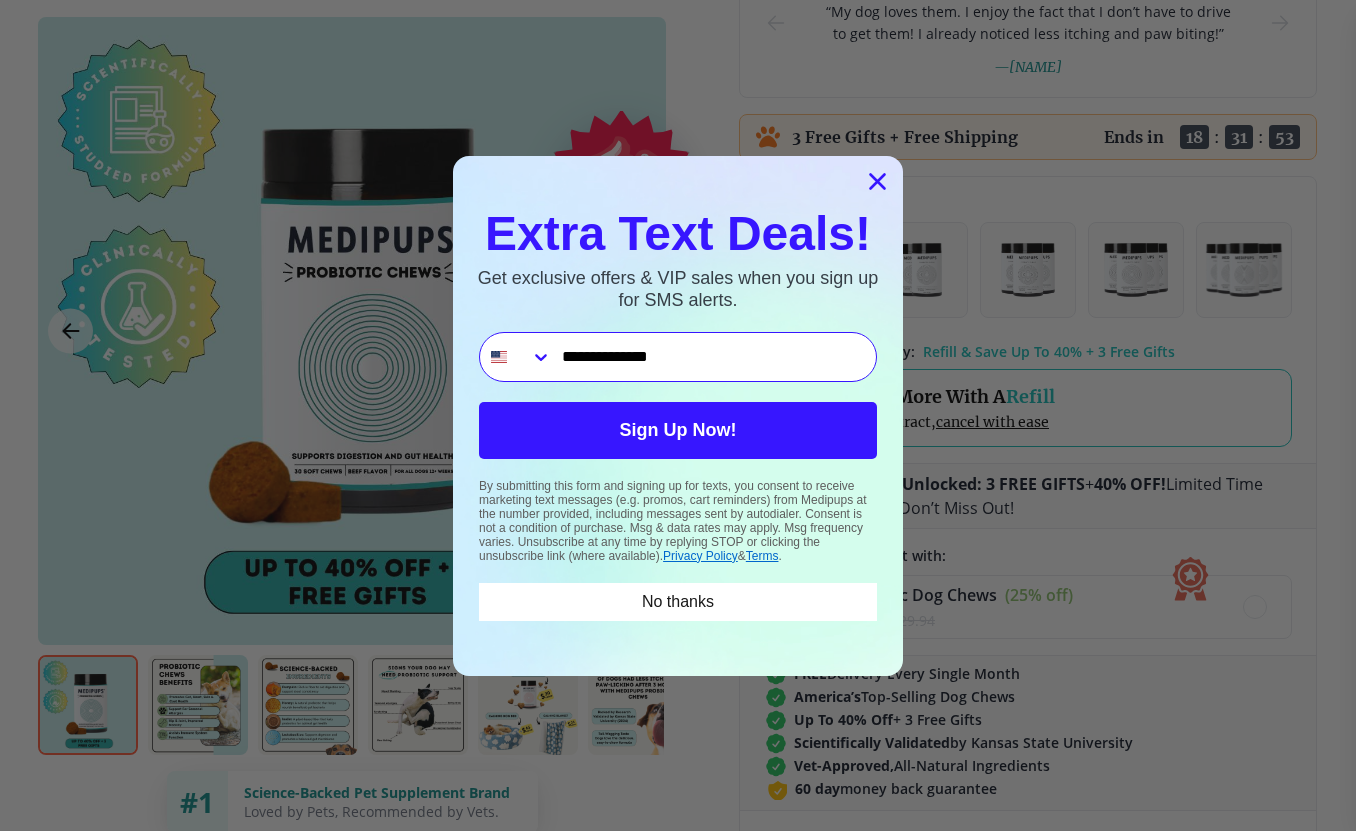 click on "Sign Up Now!" at bounding box center [678, 430] 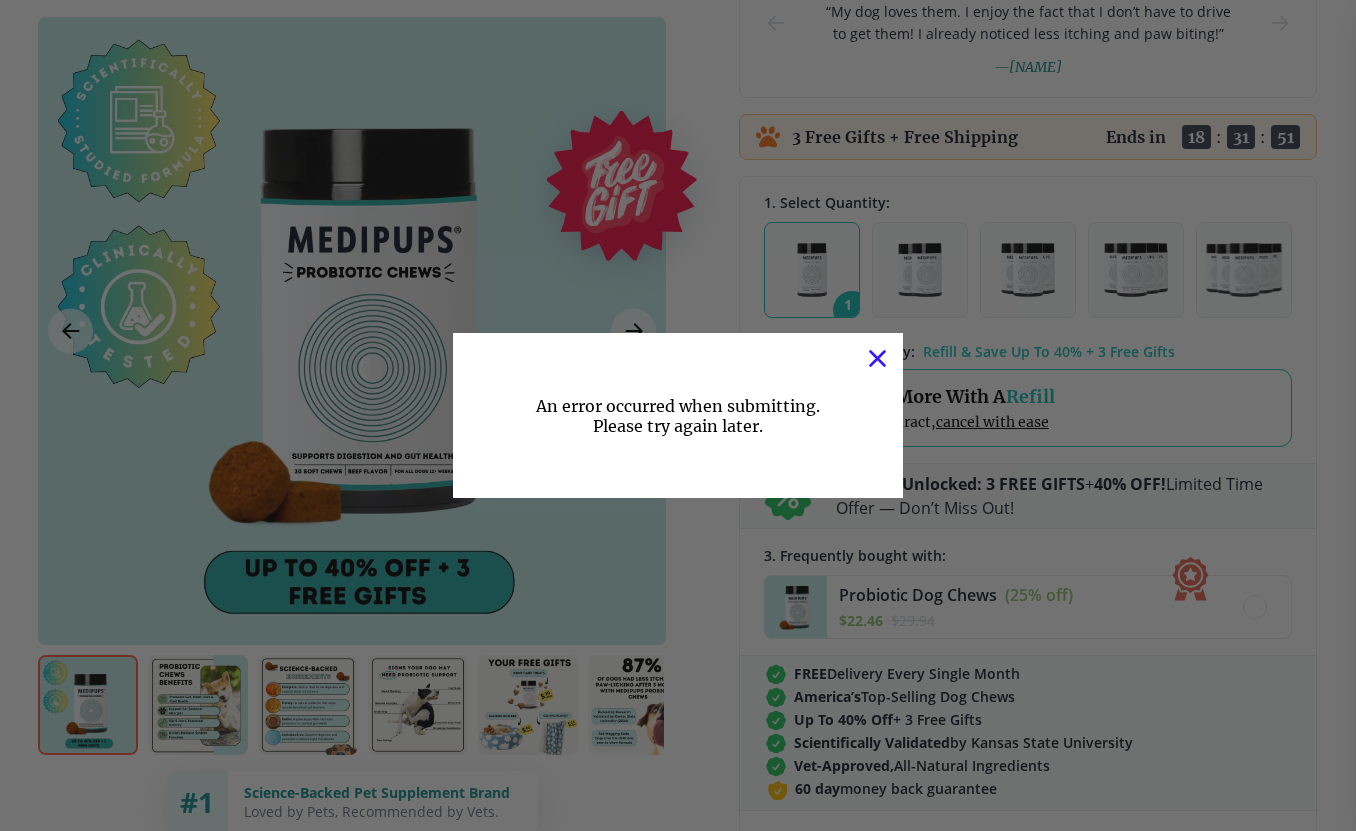 click 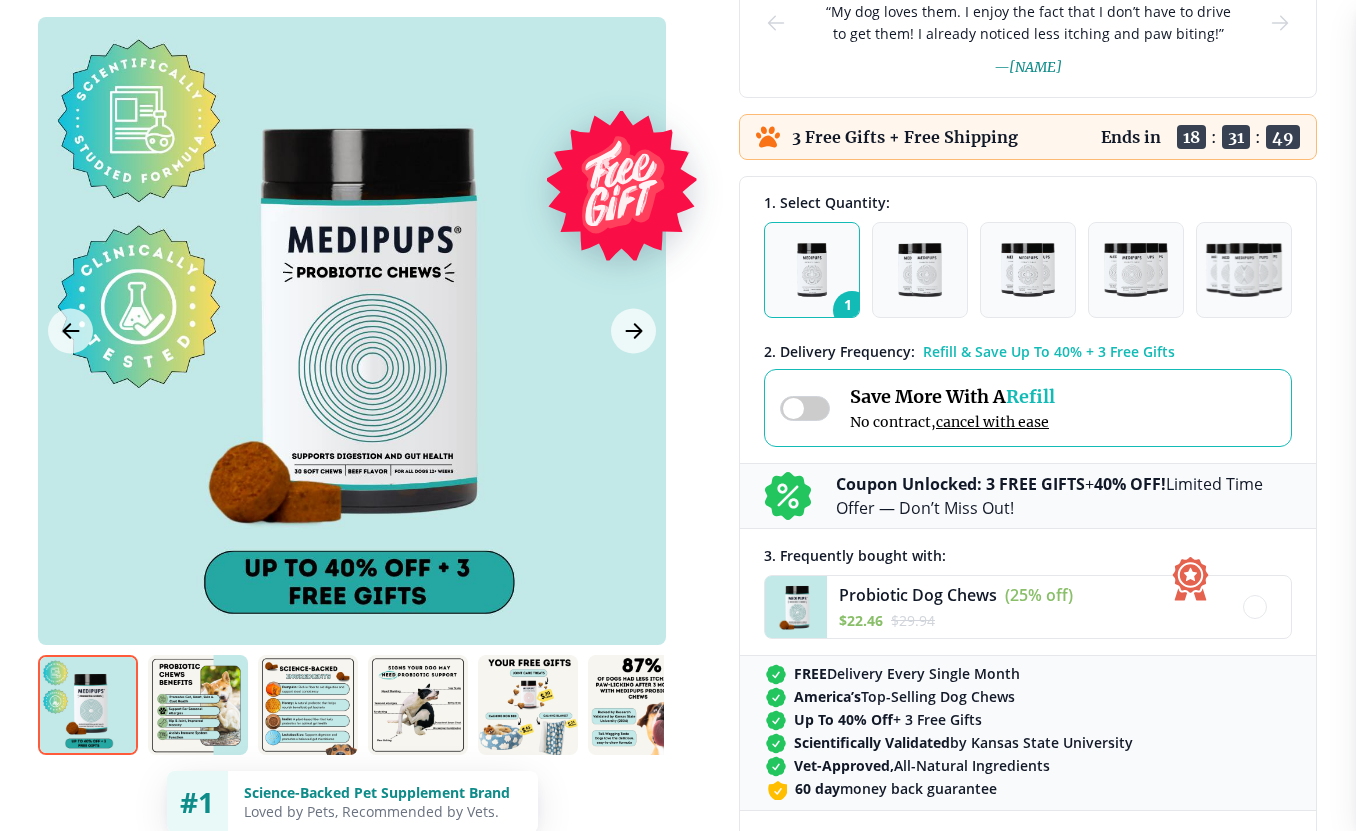 click at bounding box center (198, 705) 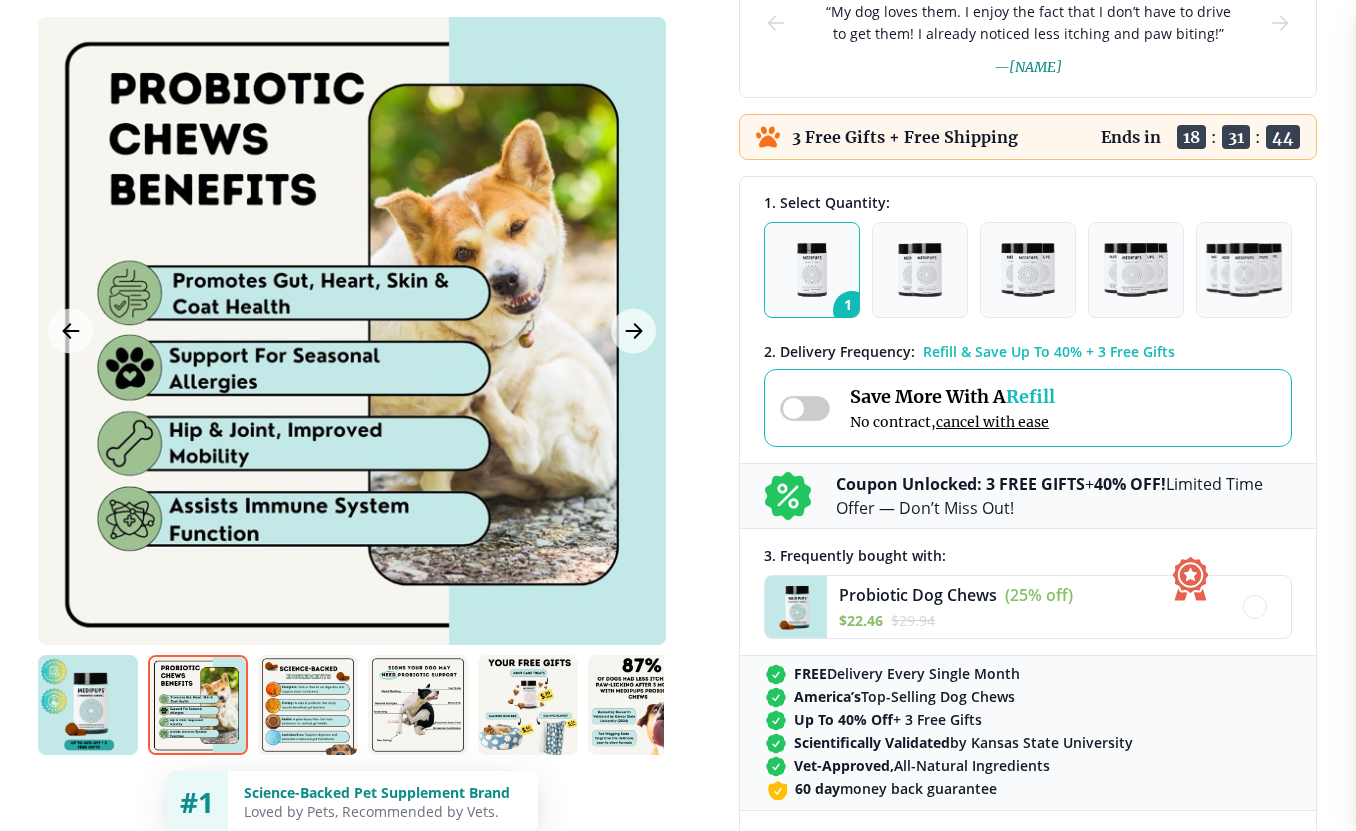 click at bounding box center (308, 705) 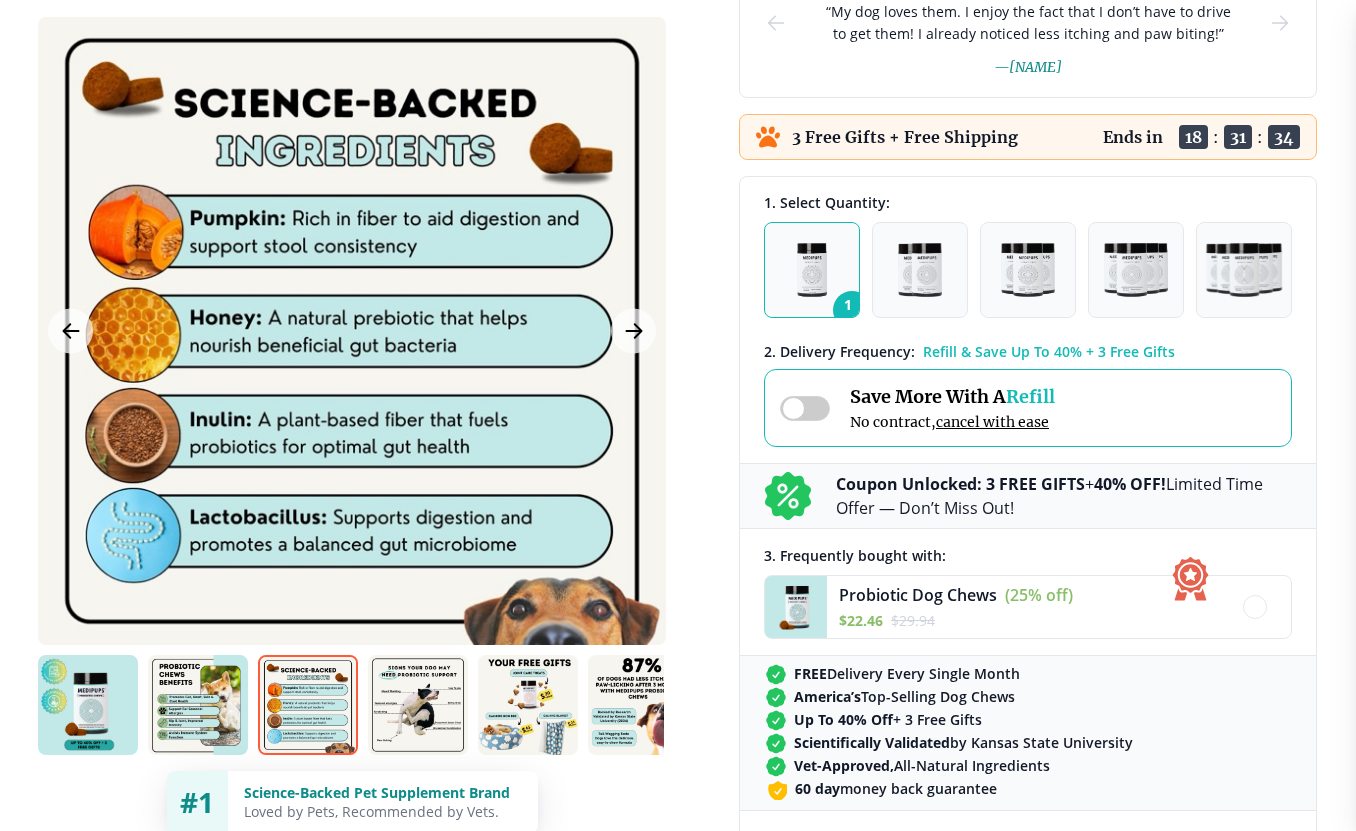 click at bounding box center [418, 705] 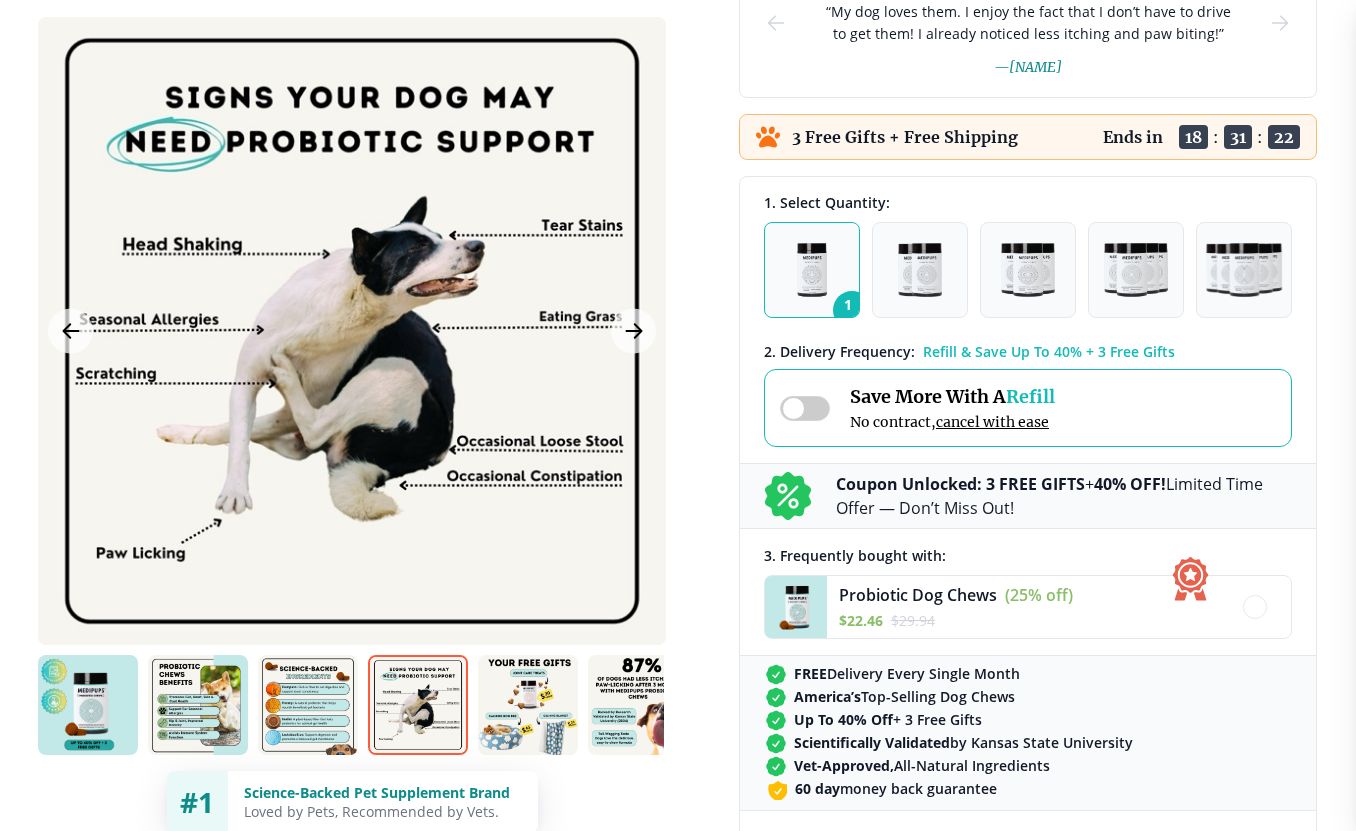 click at bounding box center [528, 705] 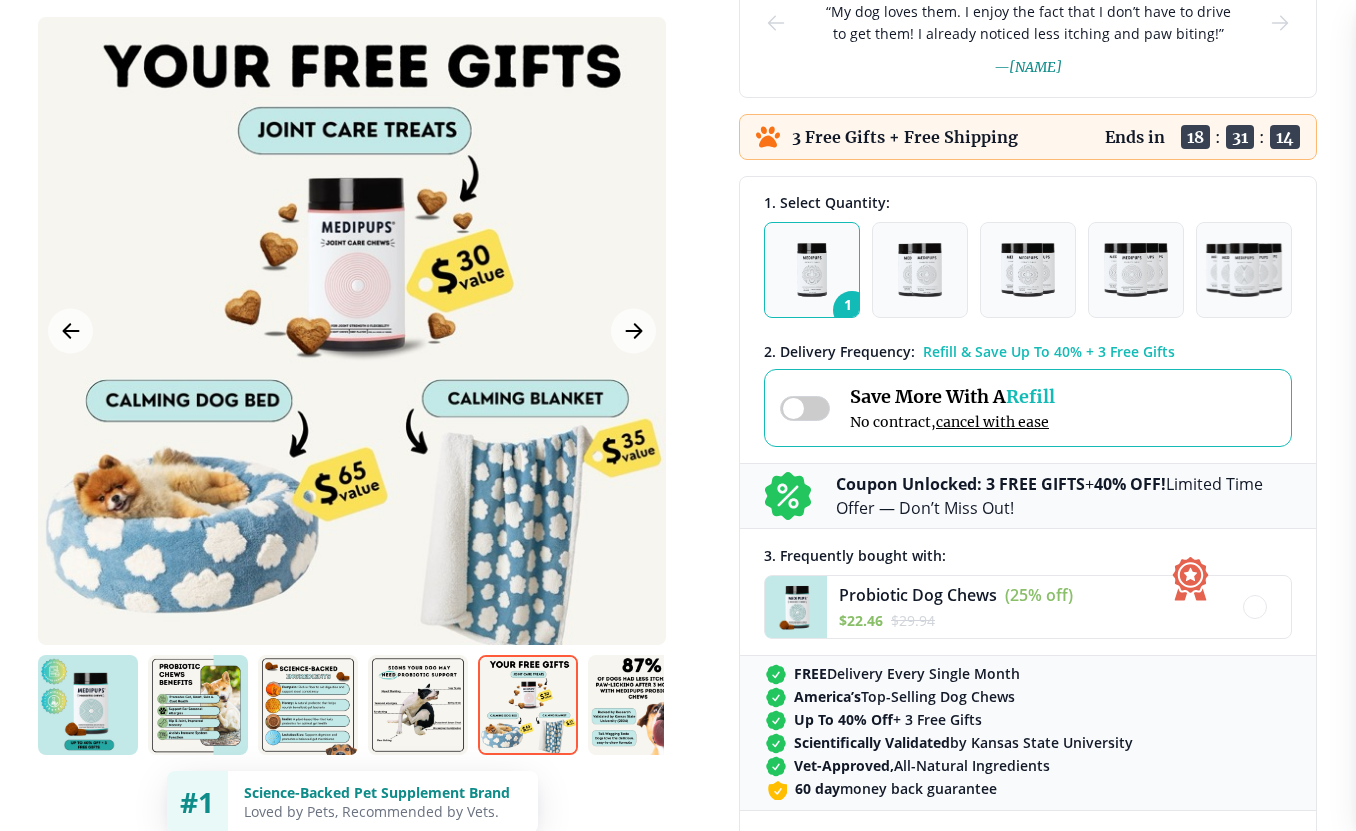 click at bounding box center [638, 705] 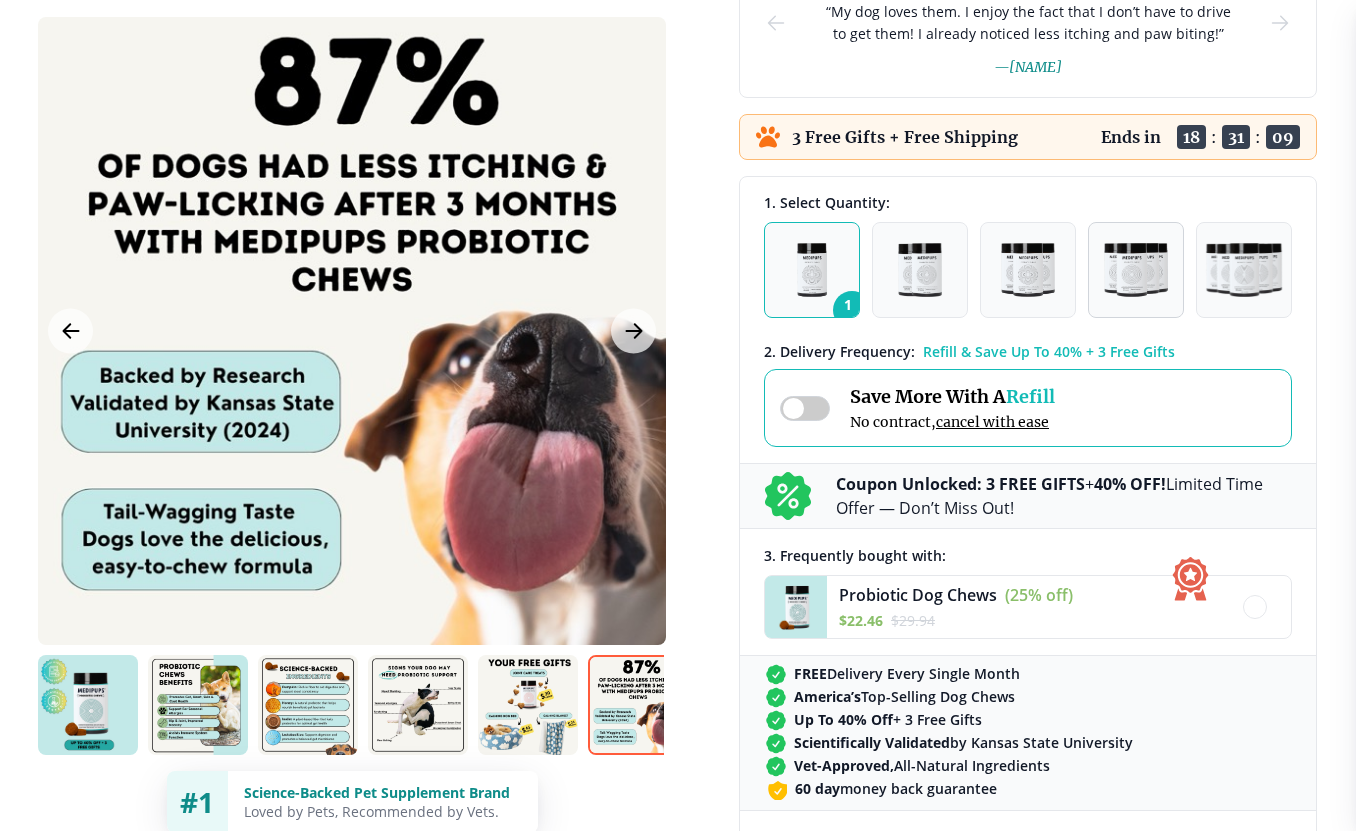 click at bounding box center [1135, 270] 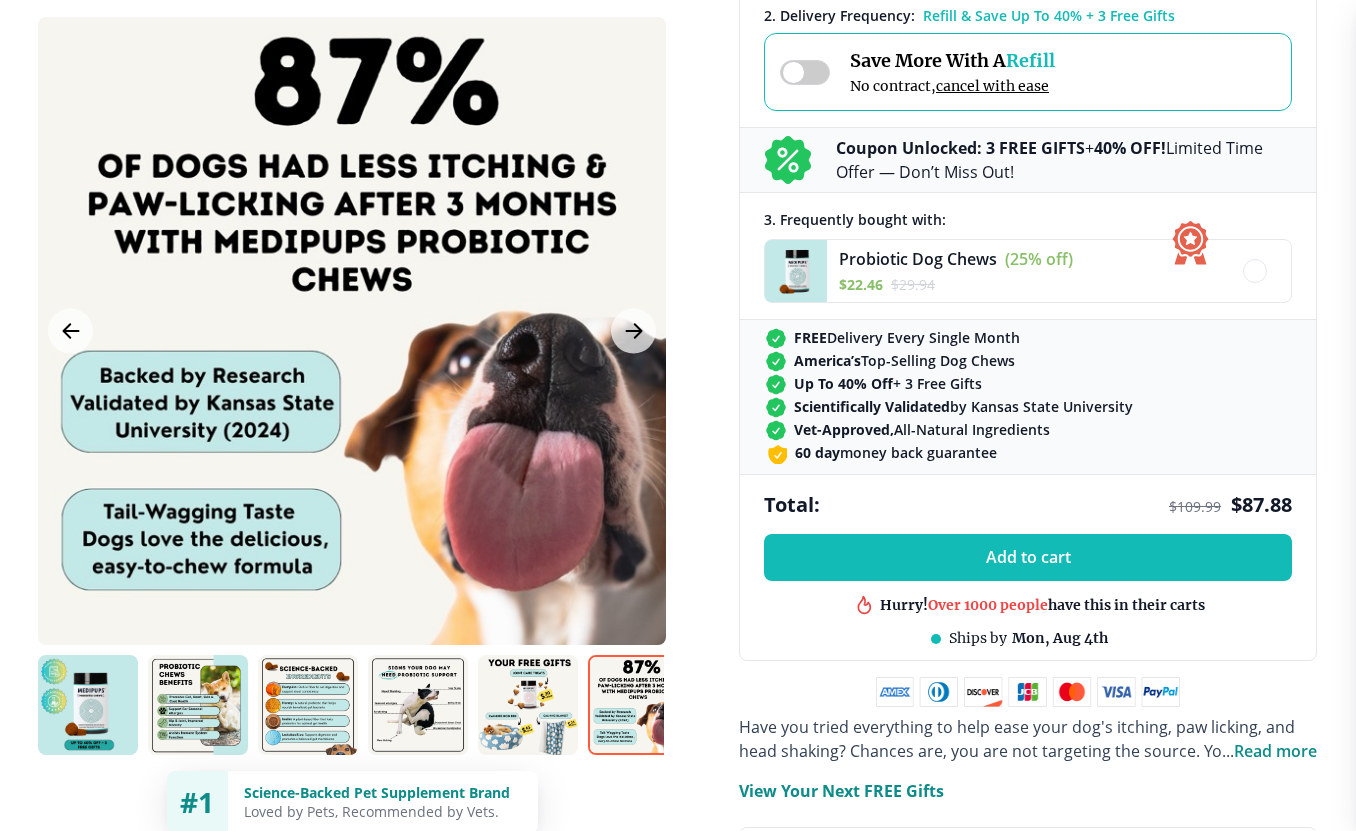 scroll, scrollTop: 737, scrollLeft: 0, axis: vertical 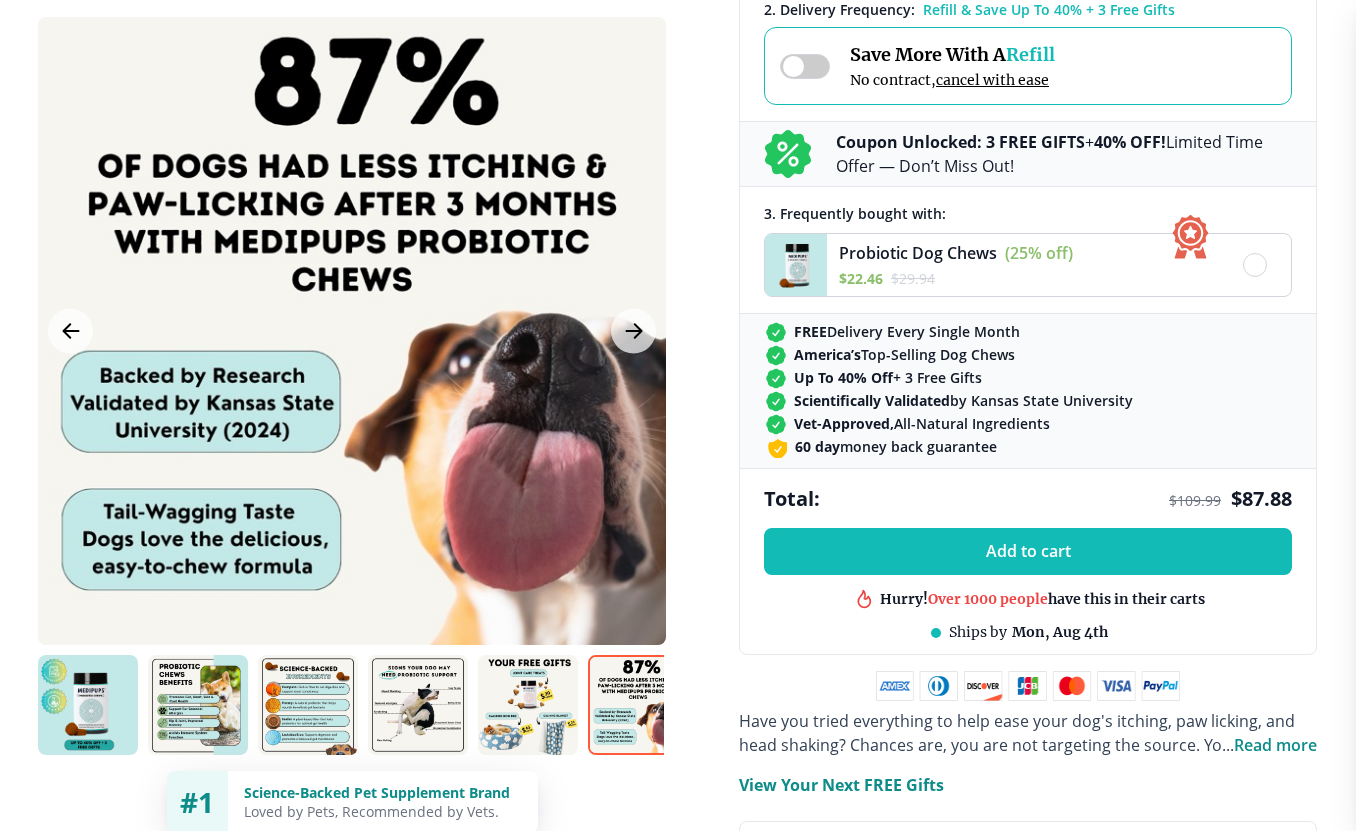 click on "Probiotic Dog Chews" at bounding box center [918, 253] 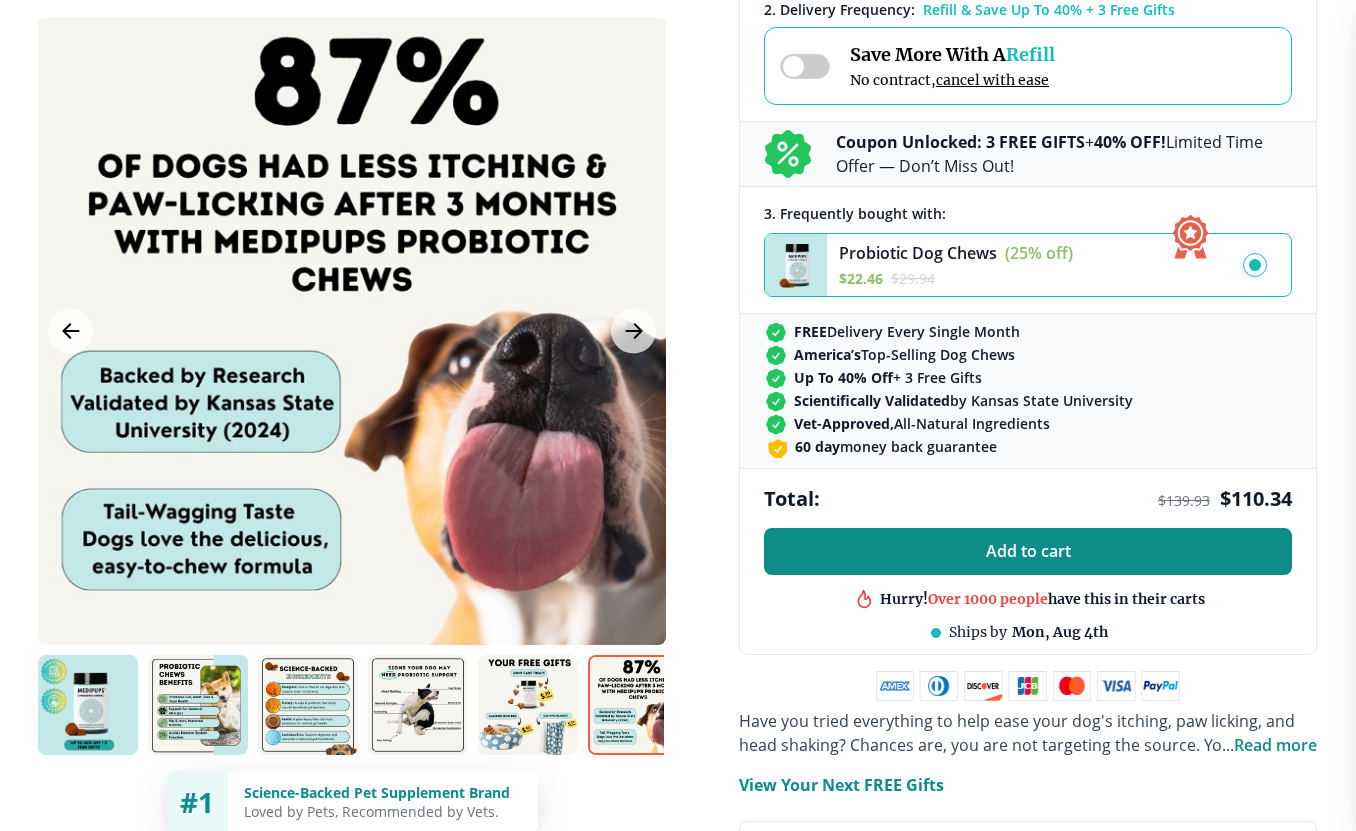 click on "Add to cart" at bounding box center [1028, 551] 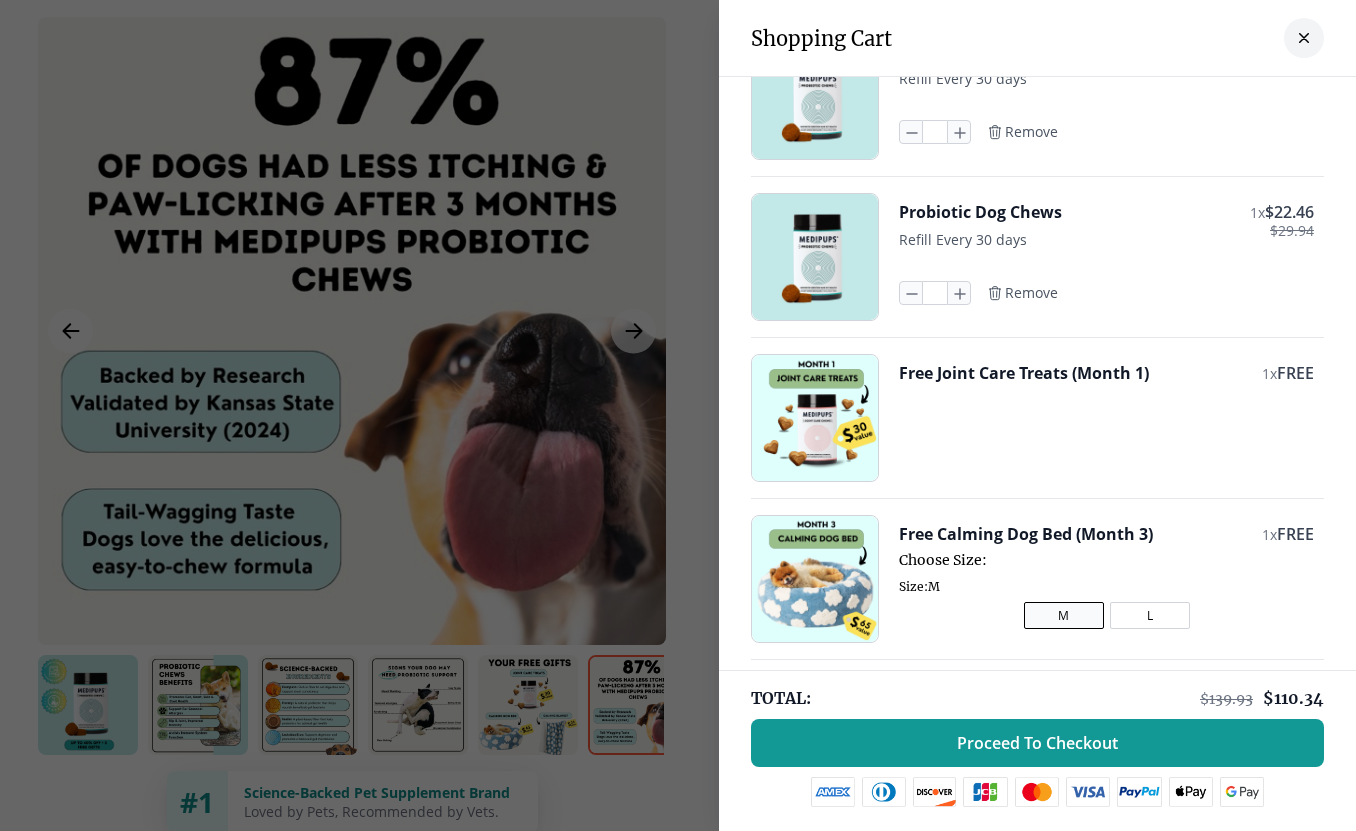 scroll, scrollTop: 0, scrollLeft: 0, axis: both 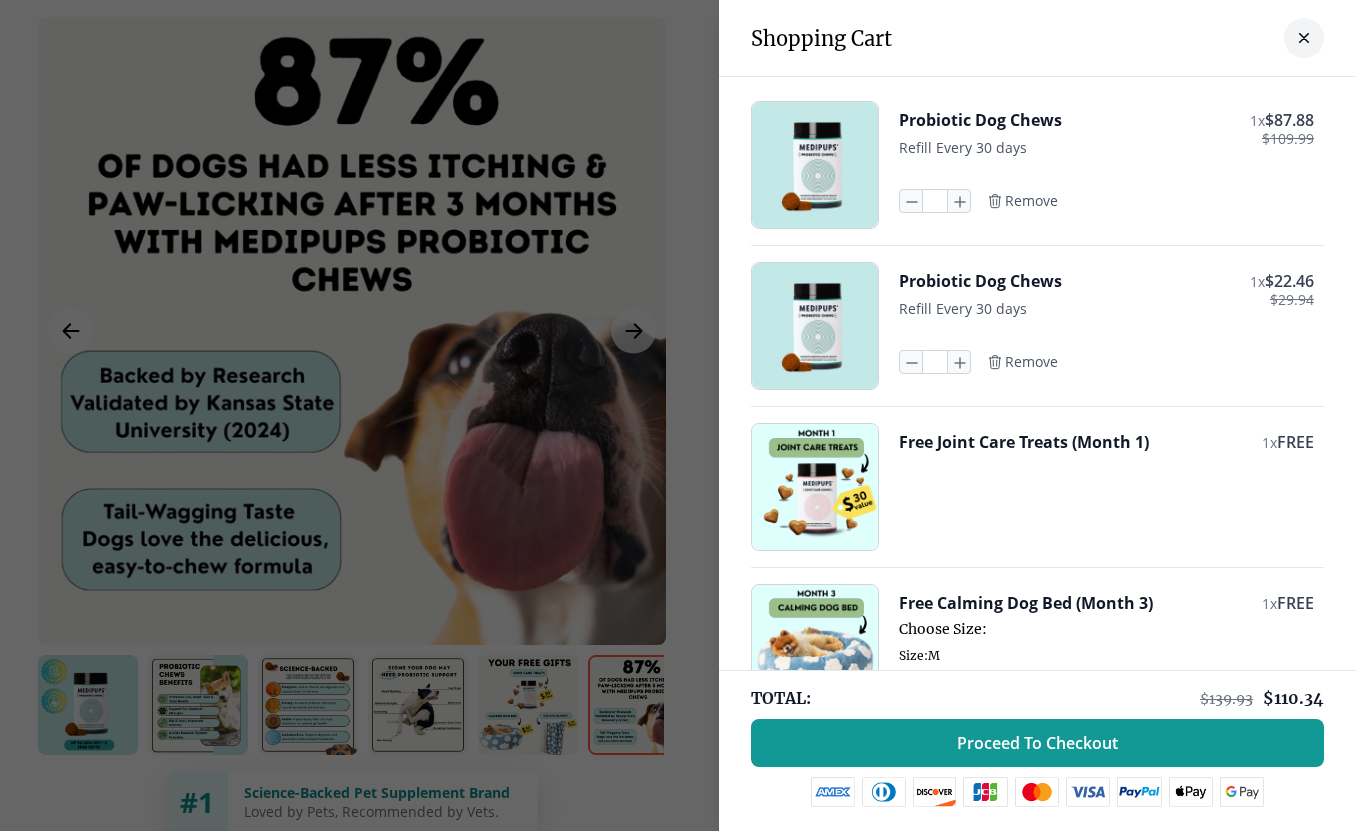 click on "Probiotic Dog Chews" at bounding box center [980, 281] 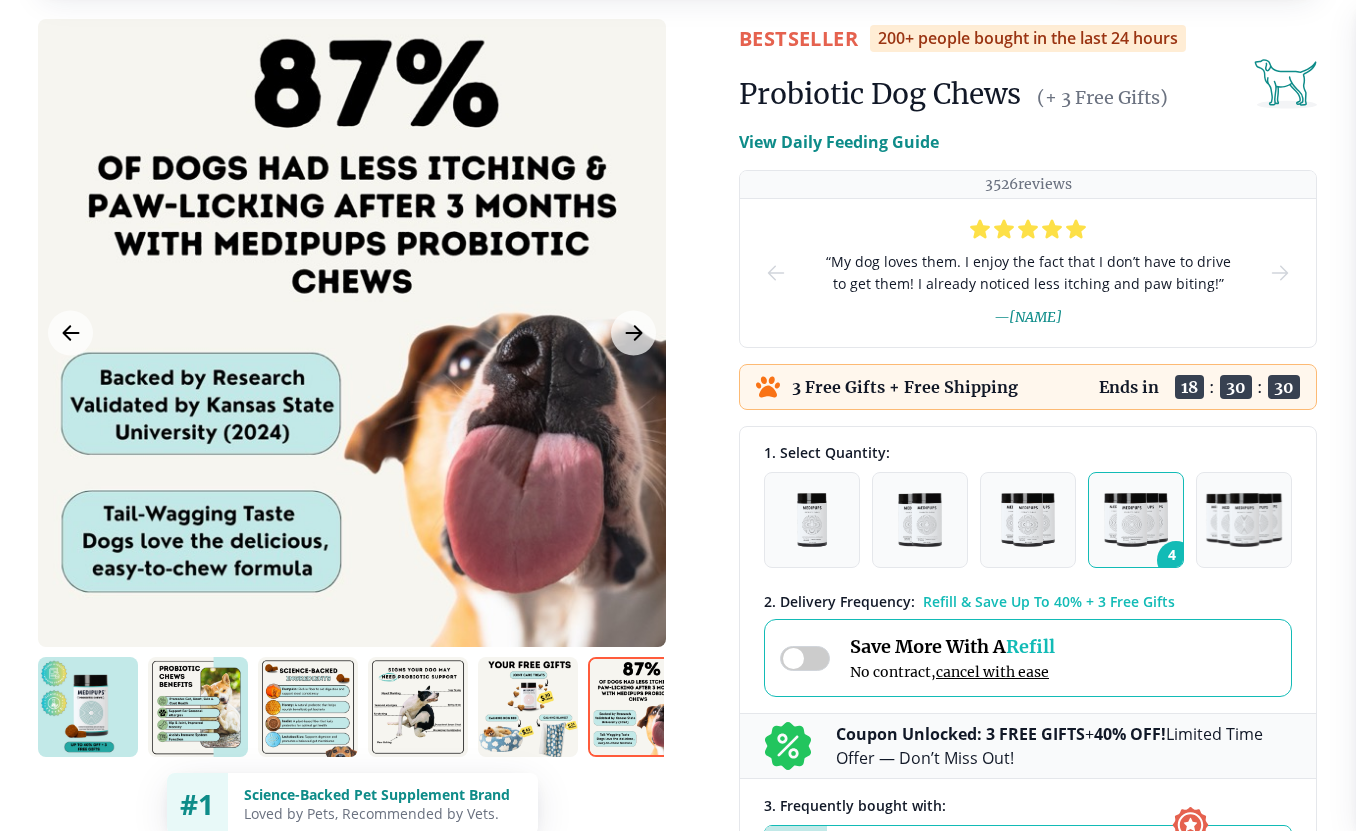 scroll, scrollTop: 0, scrollLeft: 0, axis: both 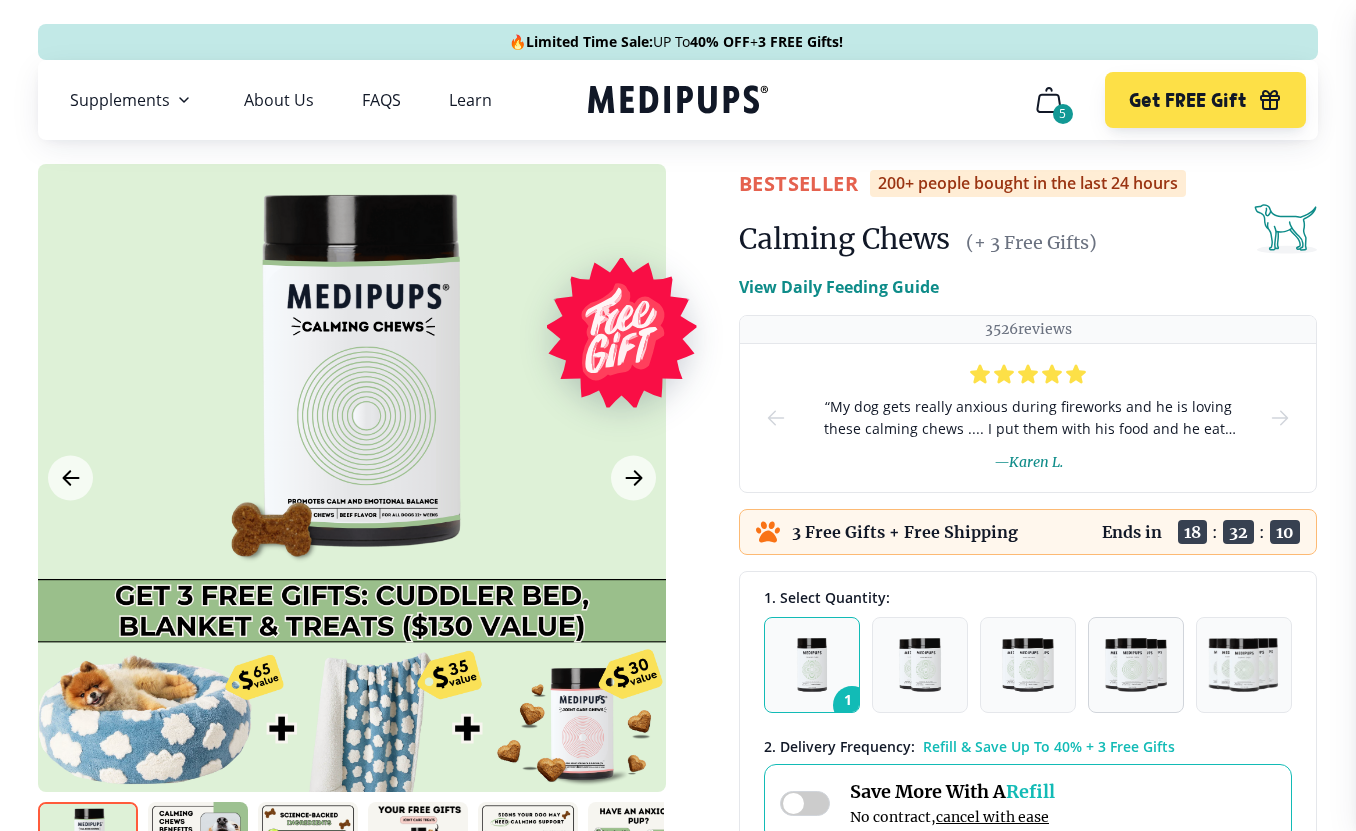 click at bounding box center [1135, 665] 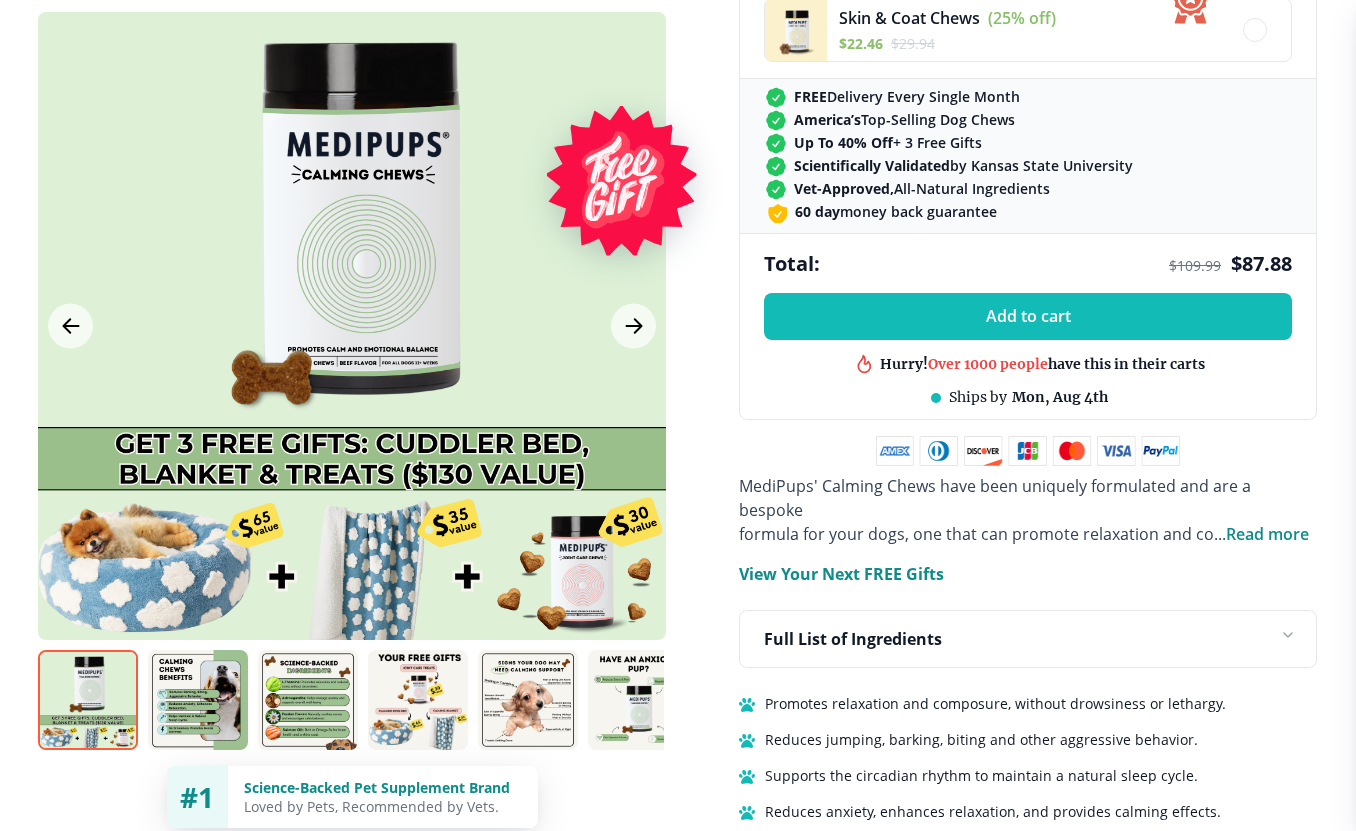 scroll, scrollTop: 969, scrollLeft: 0, axis: vertical 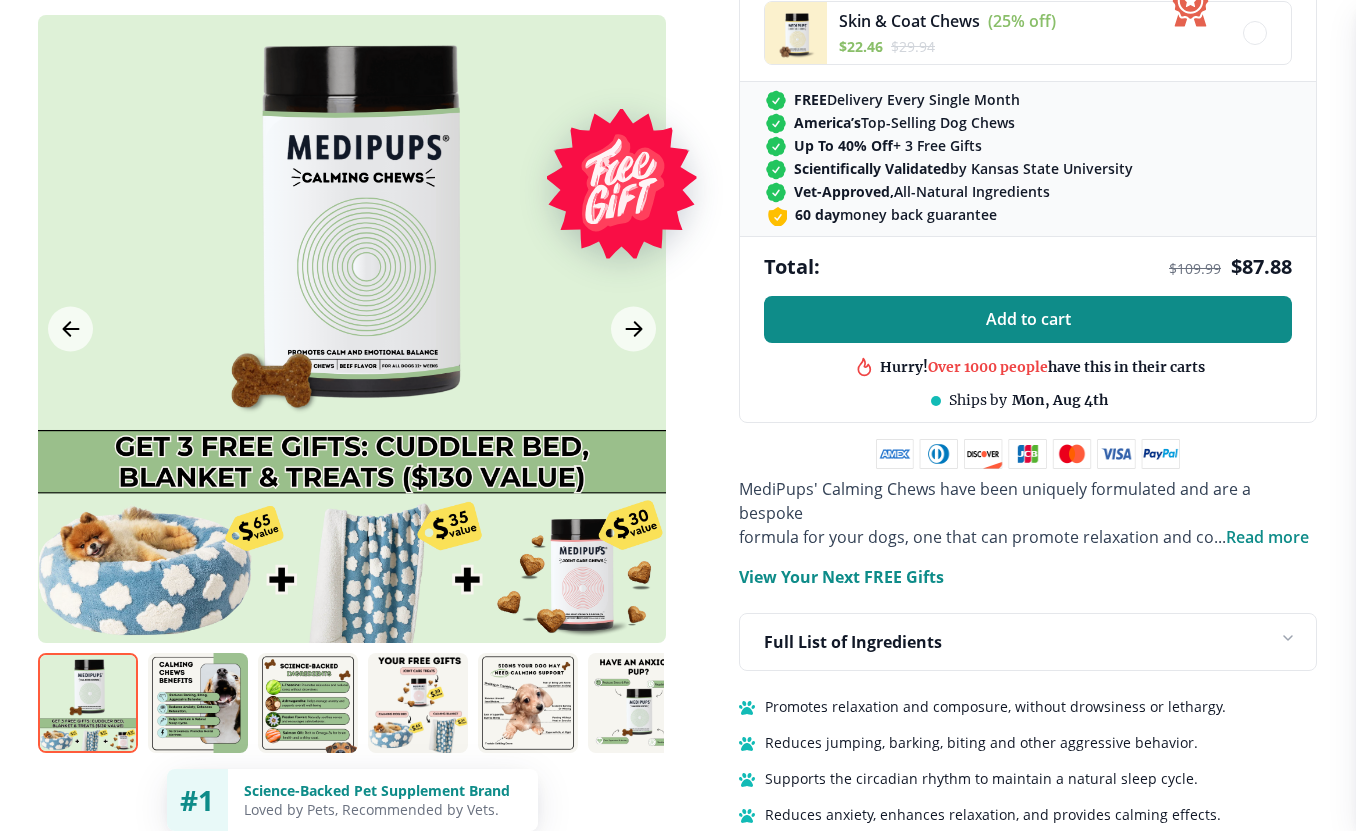 click on "Add to cart" at bounding box center [1028, 319] 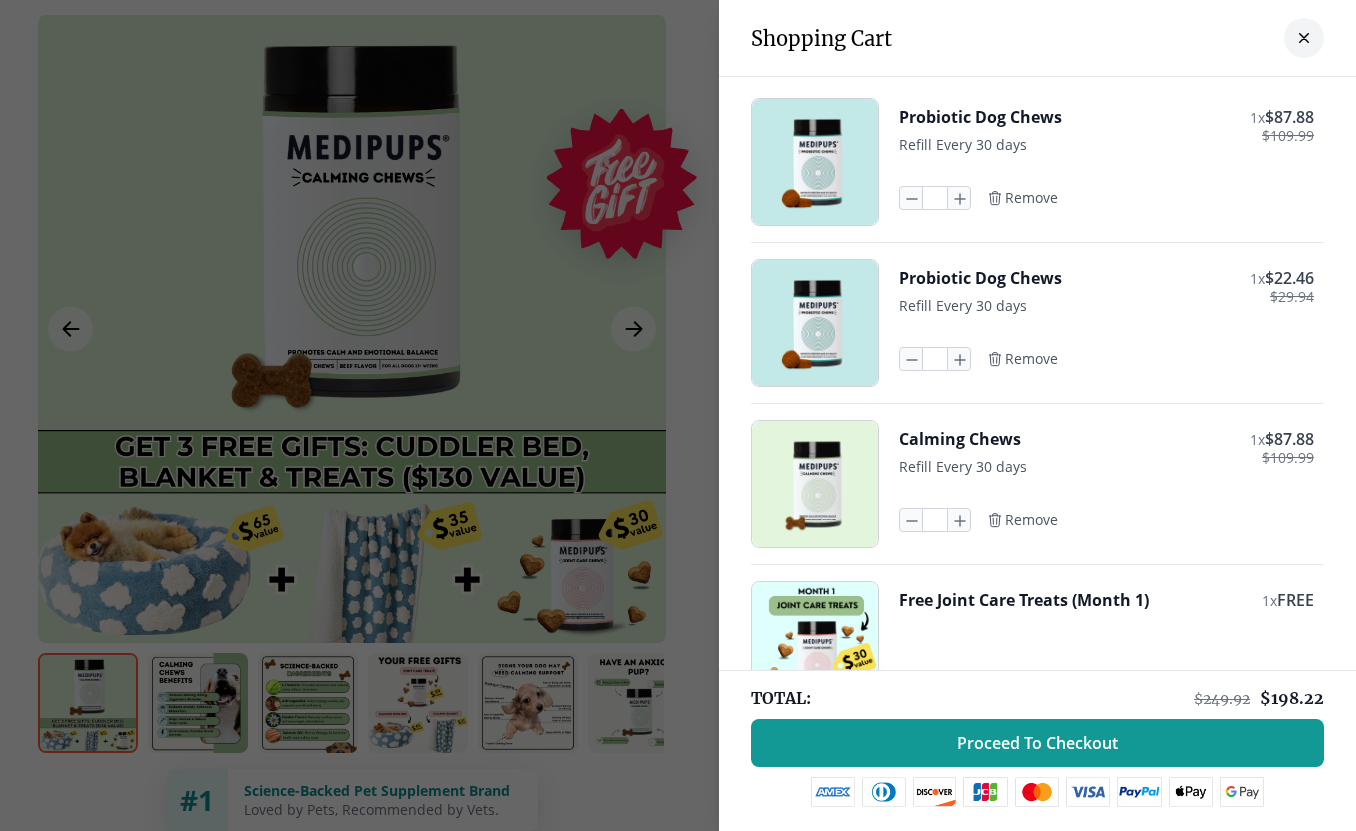 scroll, scrollTop: 0, scrollLeft: 0, axis: both 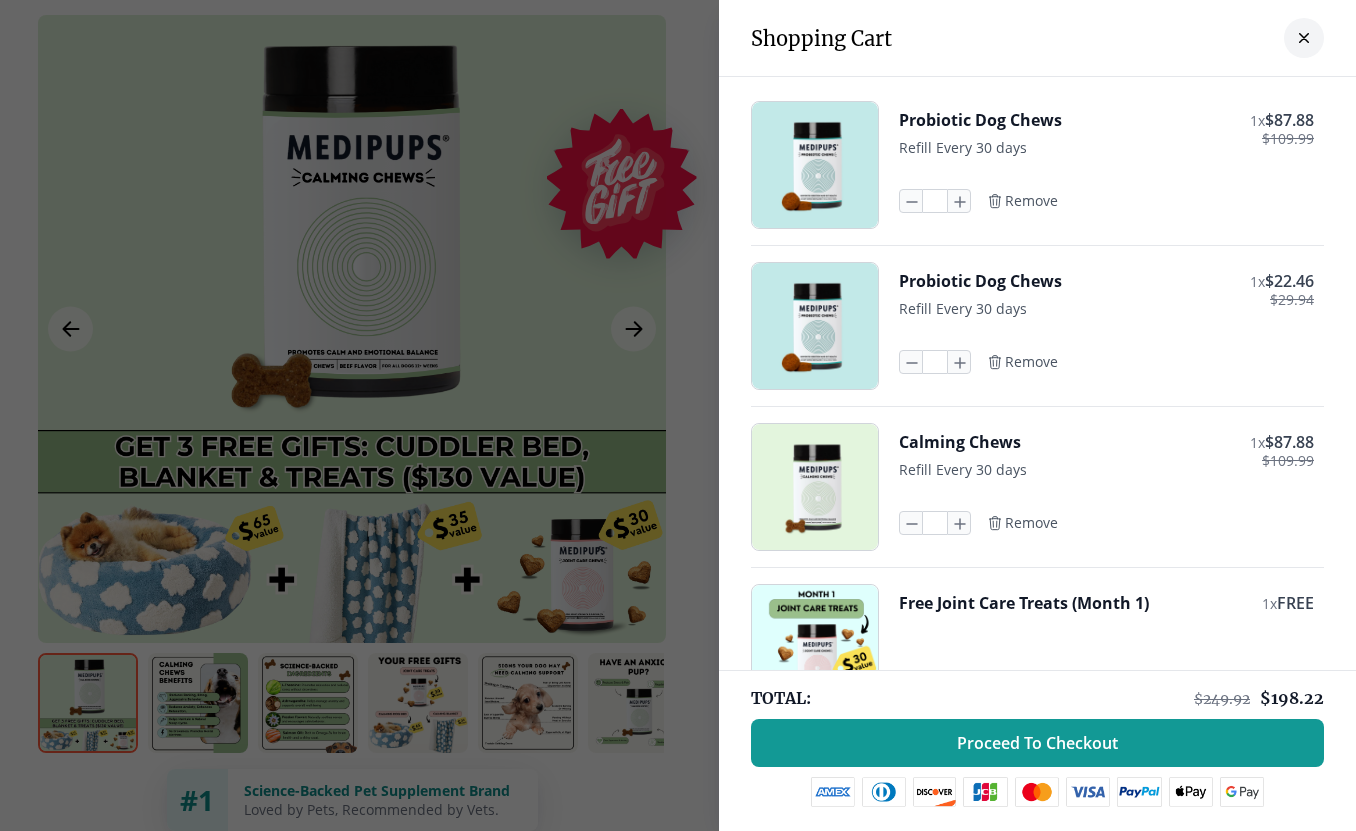 click on "Calming Chews" at bounding box center (960, 442) 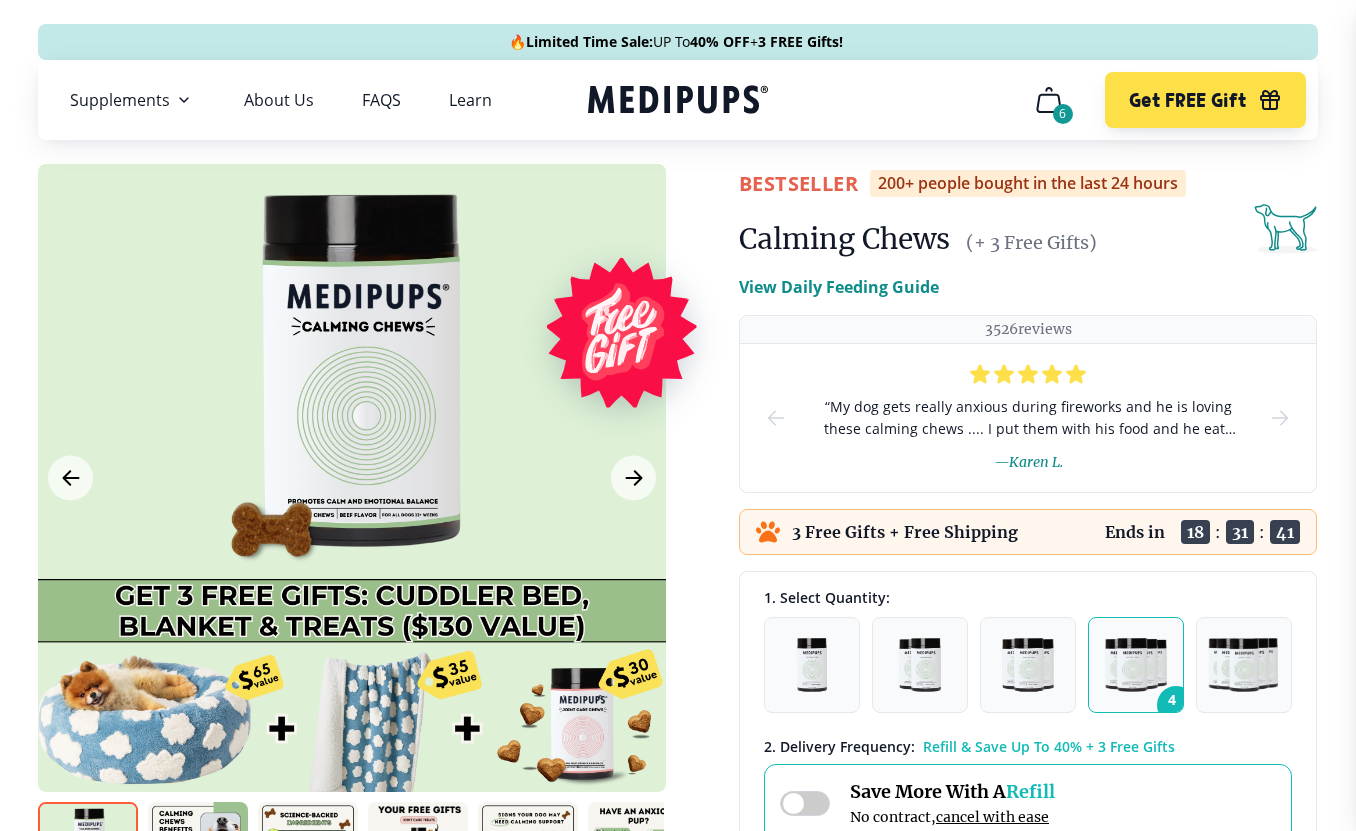 scroll, scrollTop: 0, scrollLeft: 0, axis: both 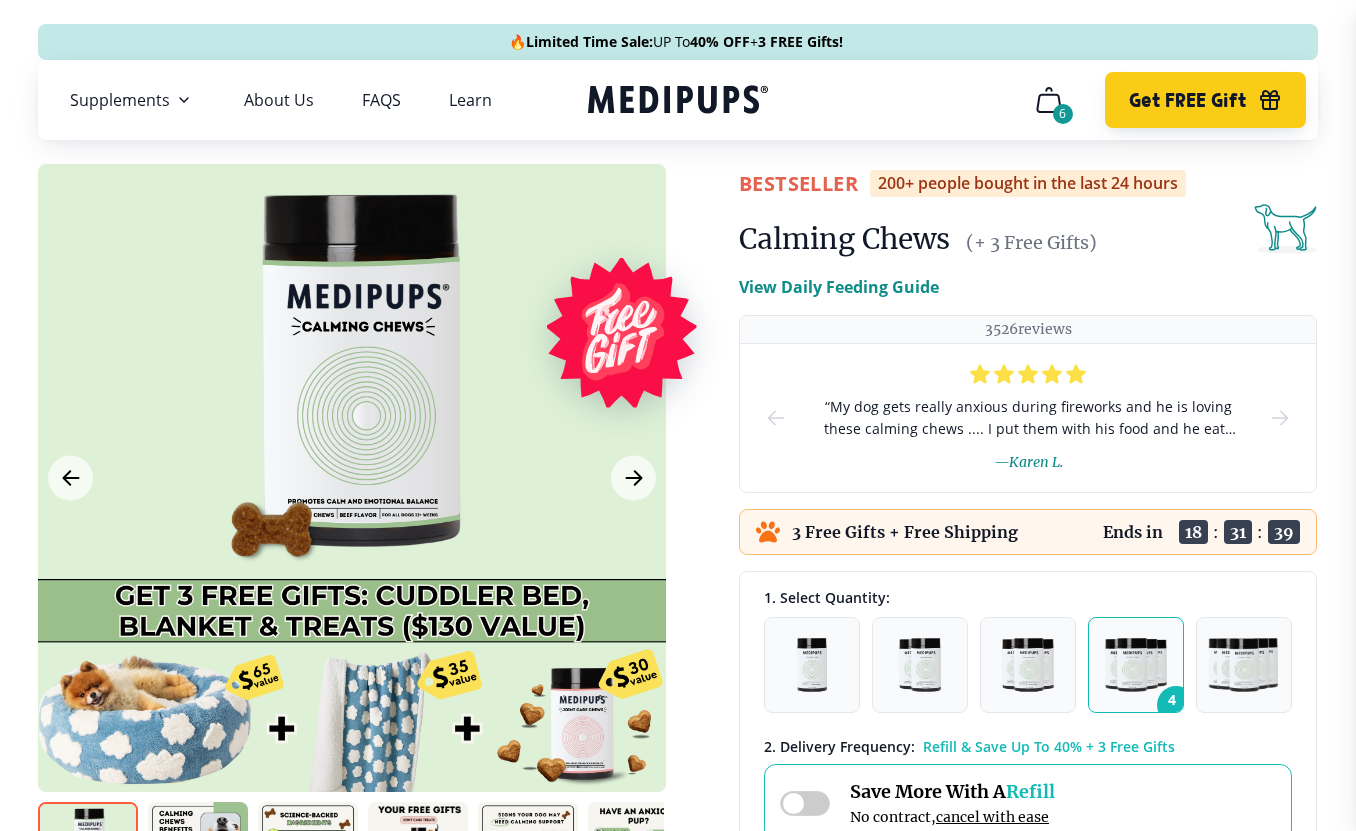 click on "Get FREE Gift" at bounding box center [1187, 100] 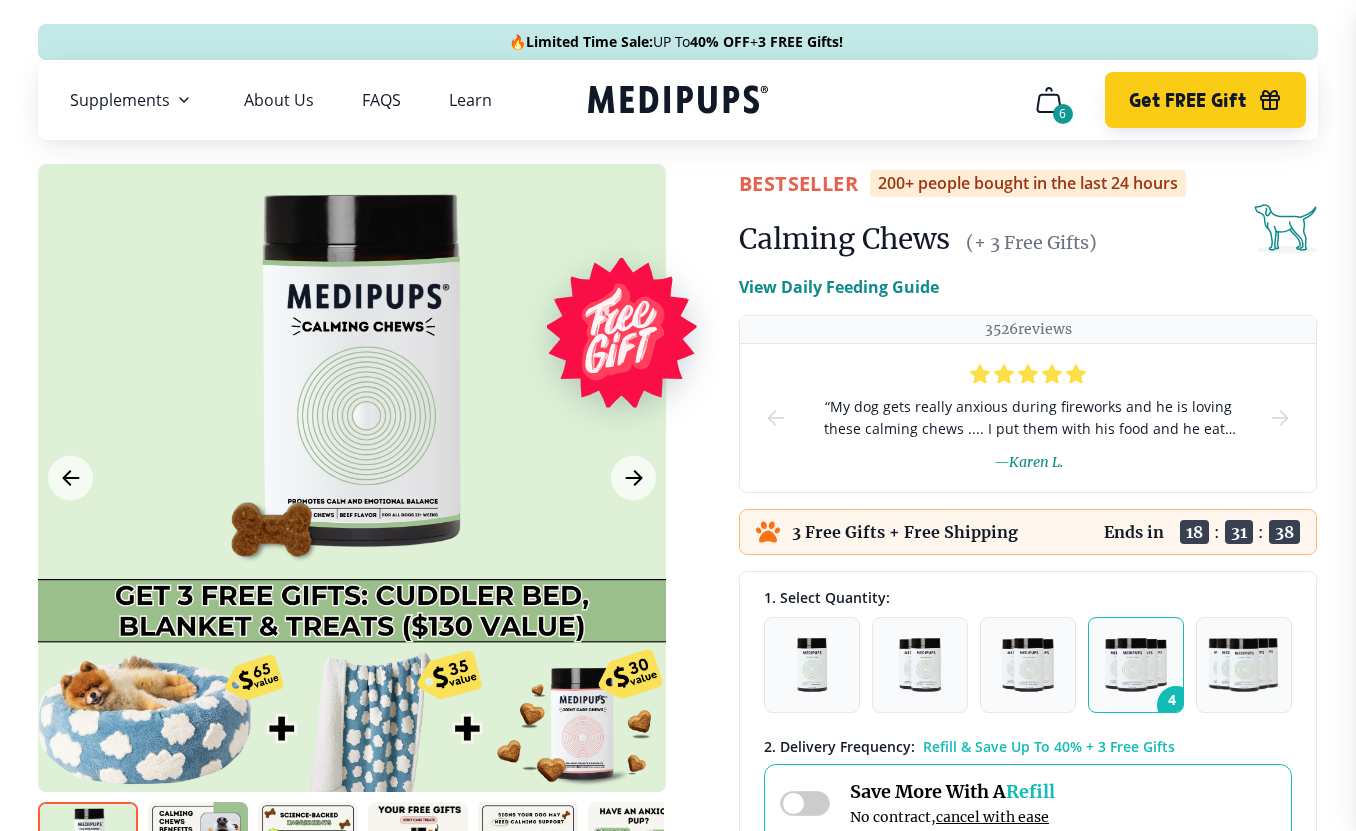 scroll, scrollTop: 0, scrollLeft: 0, axis: both 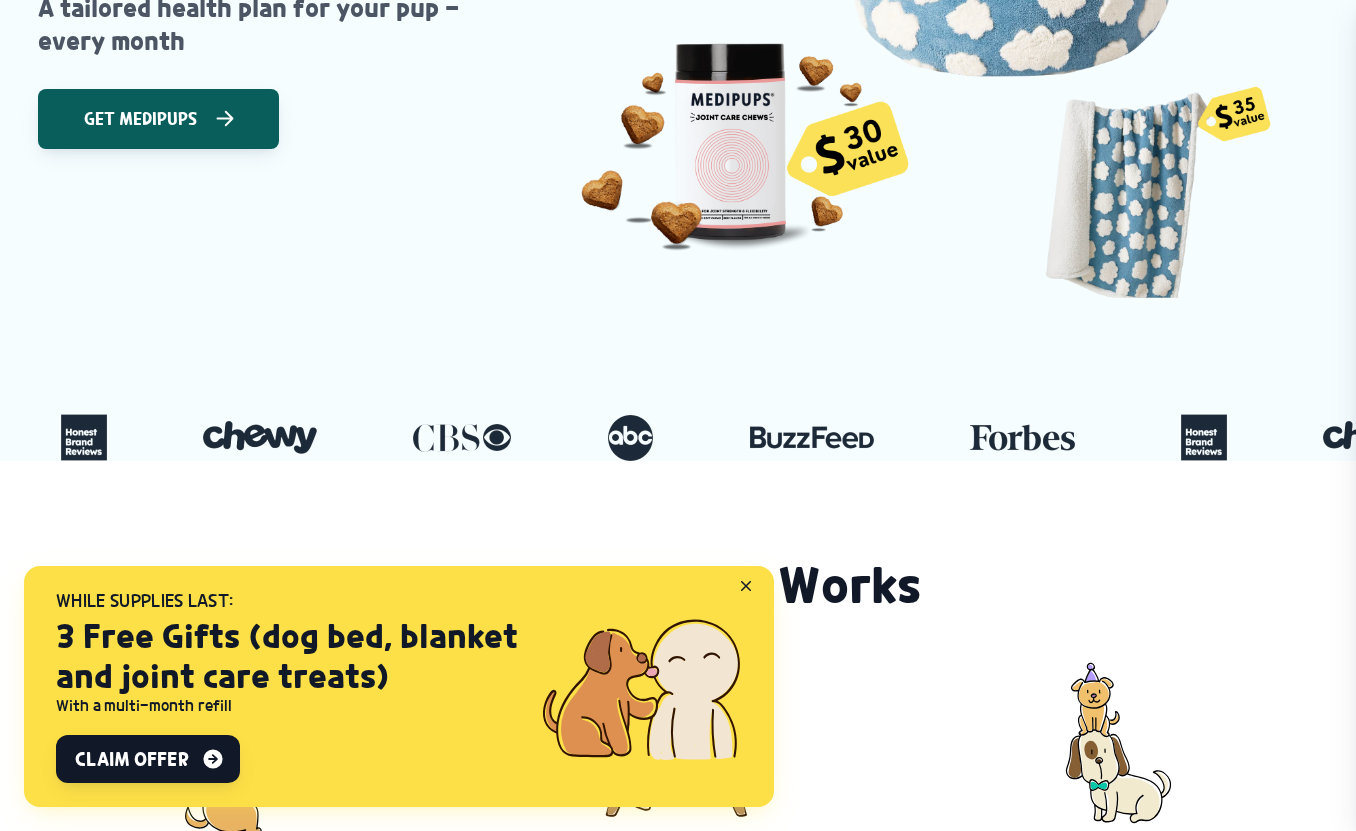 click 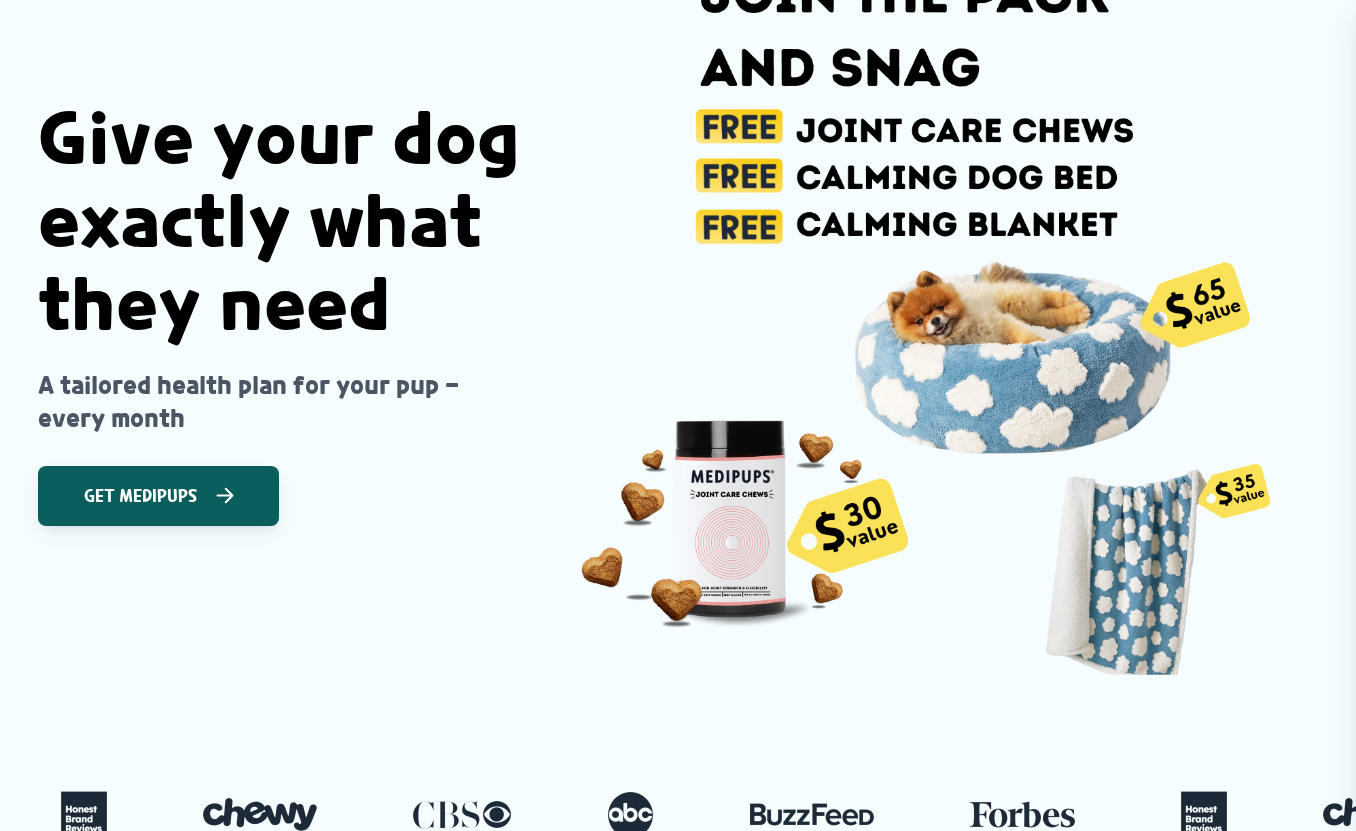 scroll, scrollTop: 0, scrollLeft: 0, axis: both 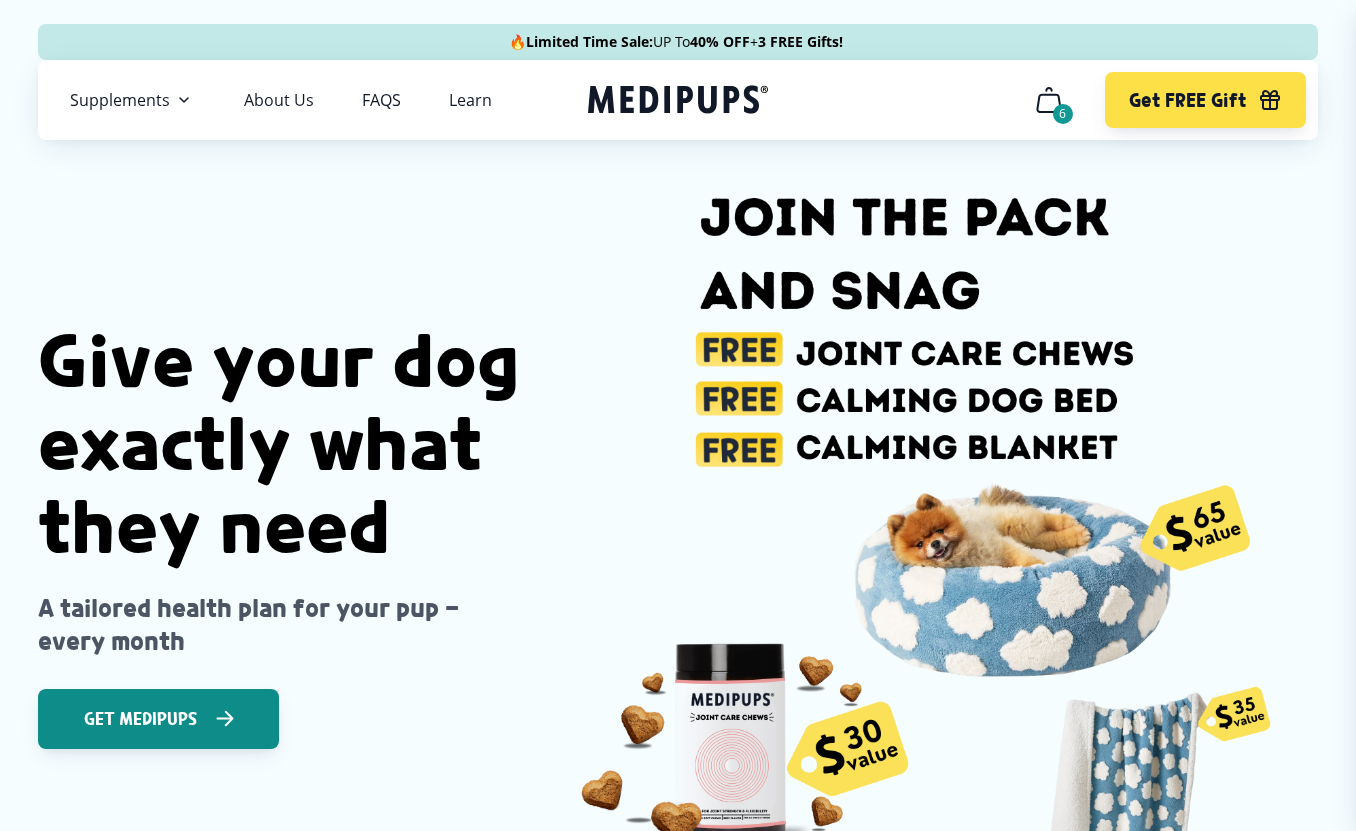 click 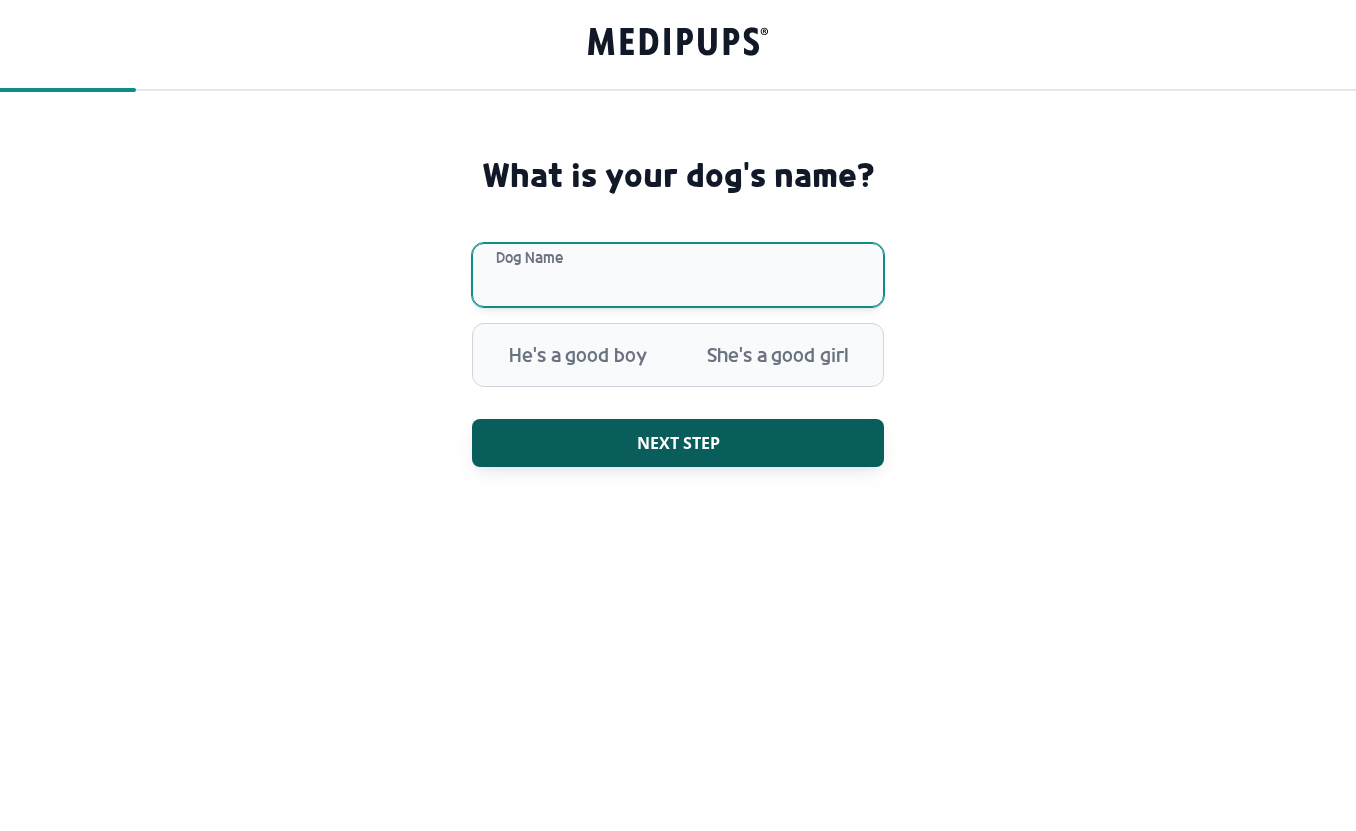 click on "Dog Name" at bounding box center (678, 275) 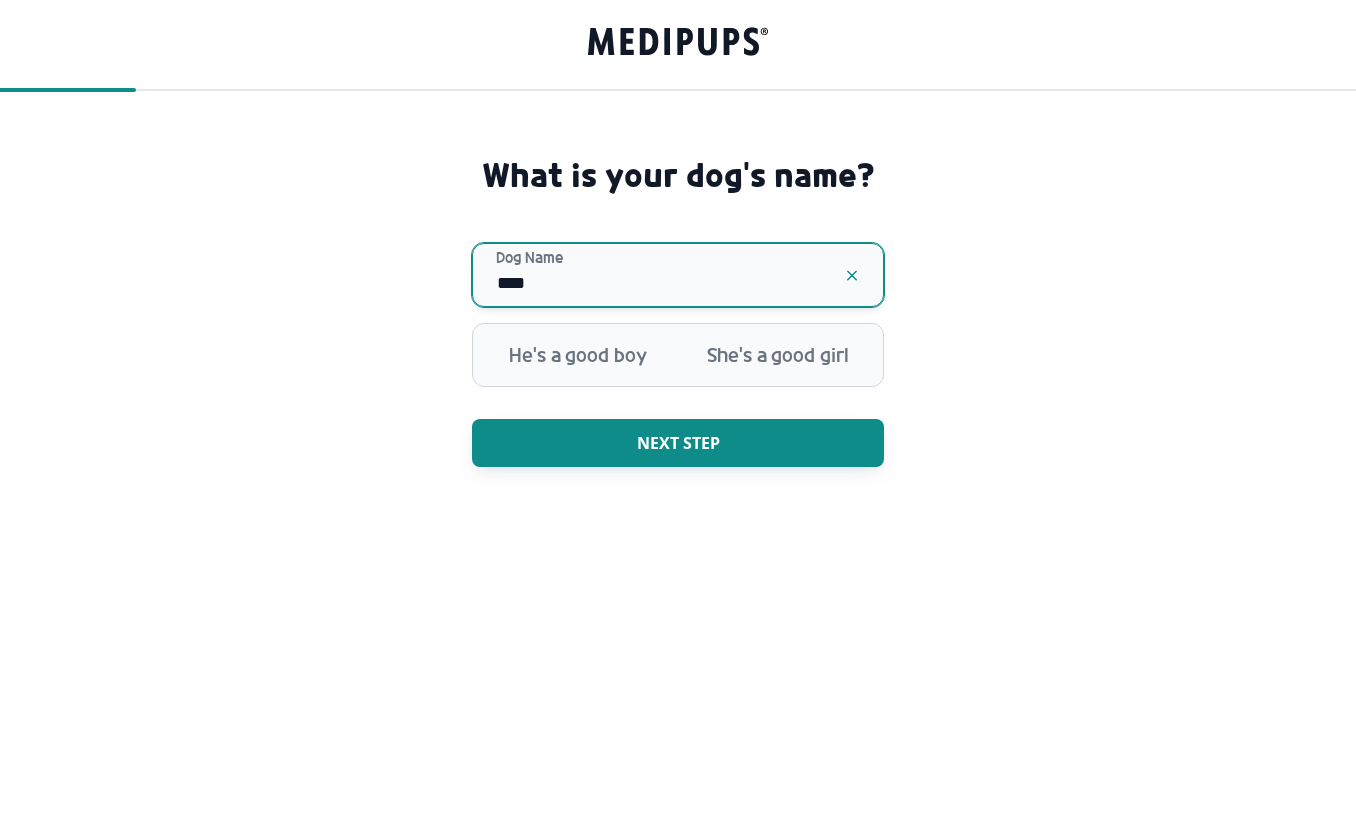 type on "****" 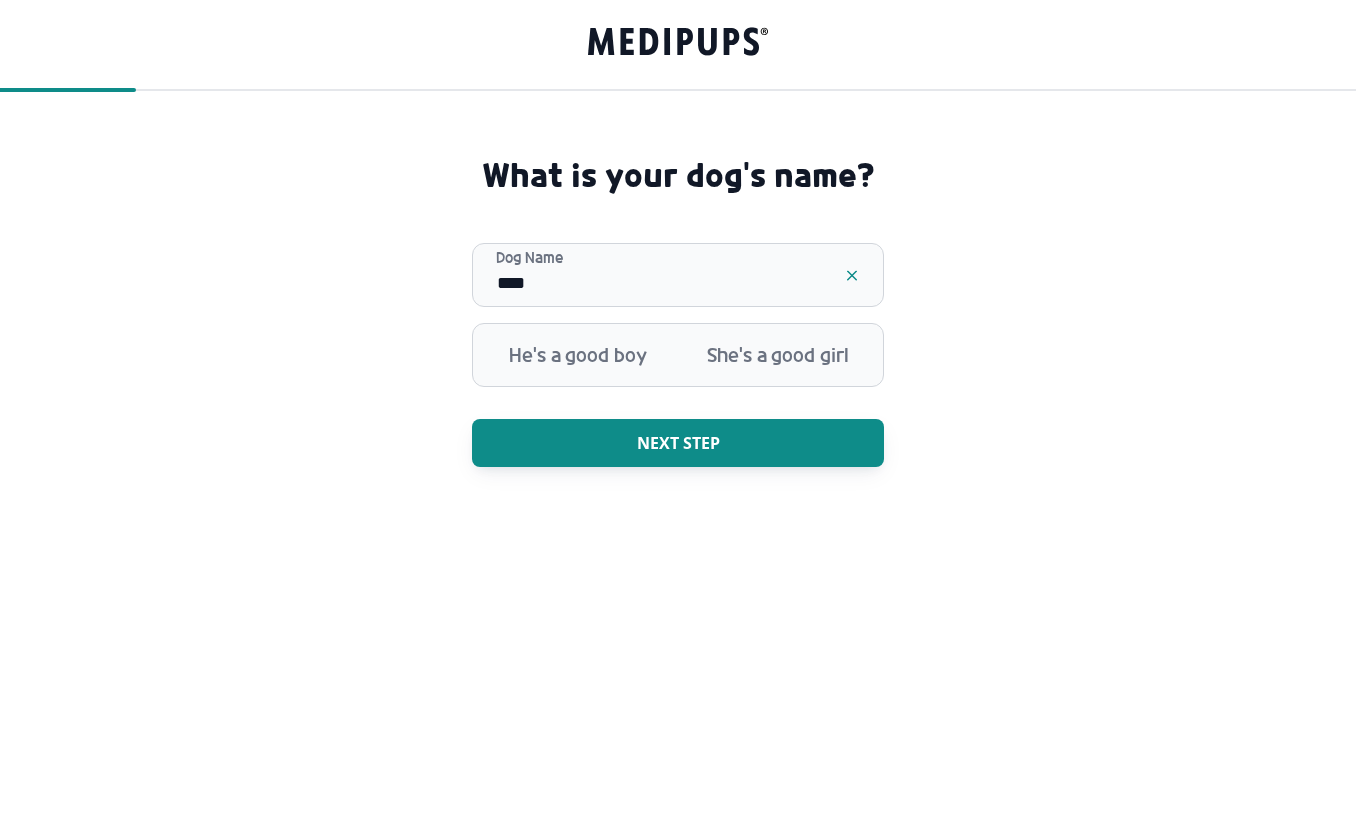 click on "Next step" at bounding box center [678, 443] 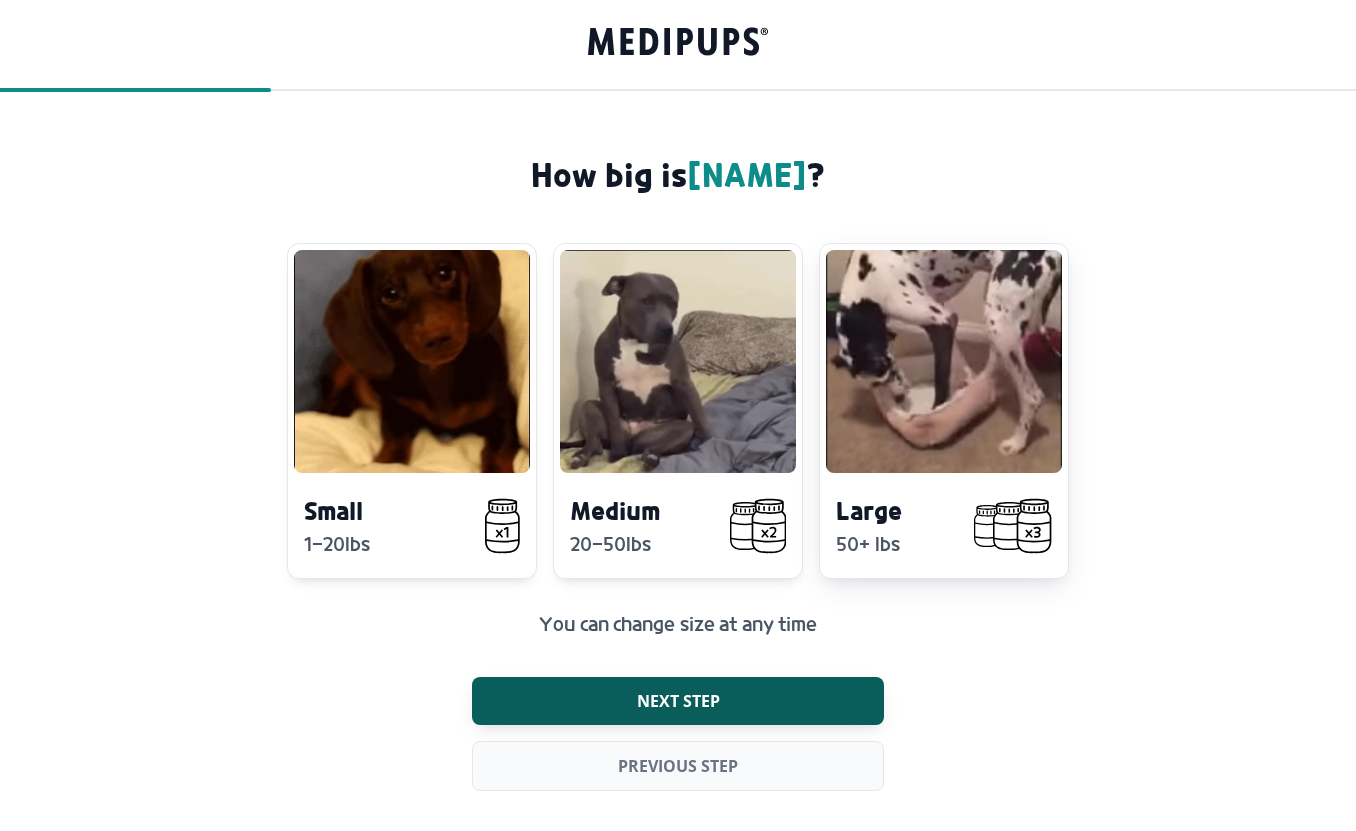 click at bounding box center [944, 361] 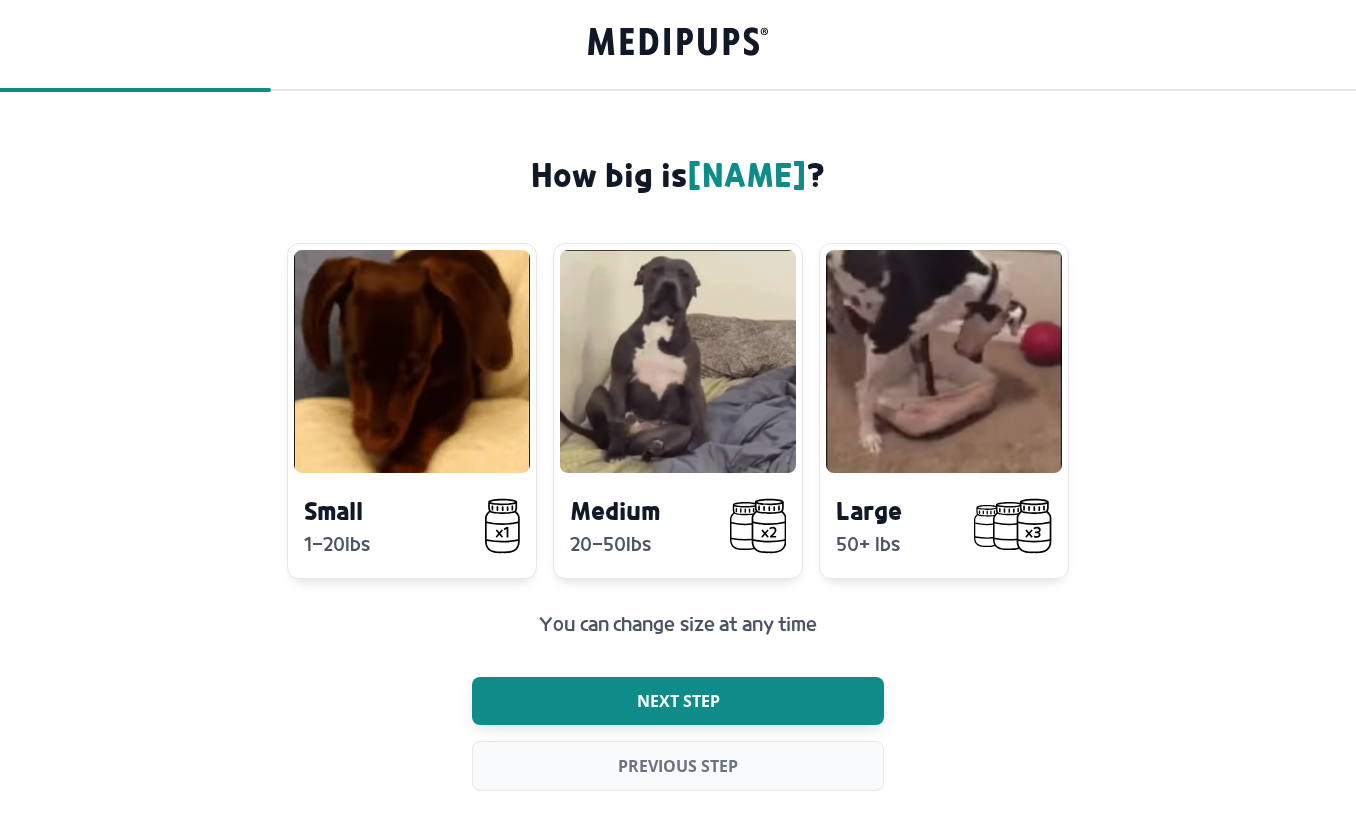 click on "Next step" at bounding box center [678, 701] 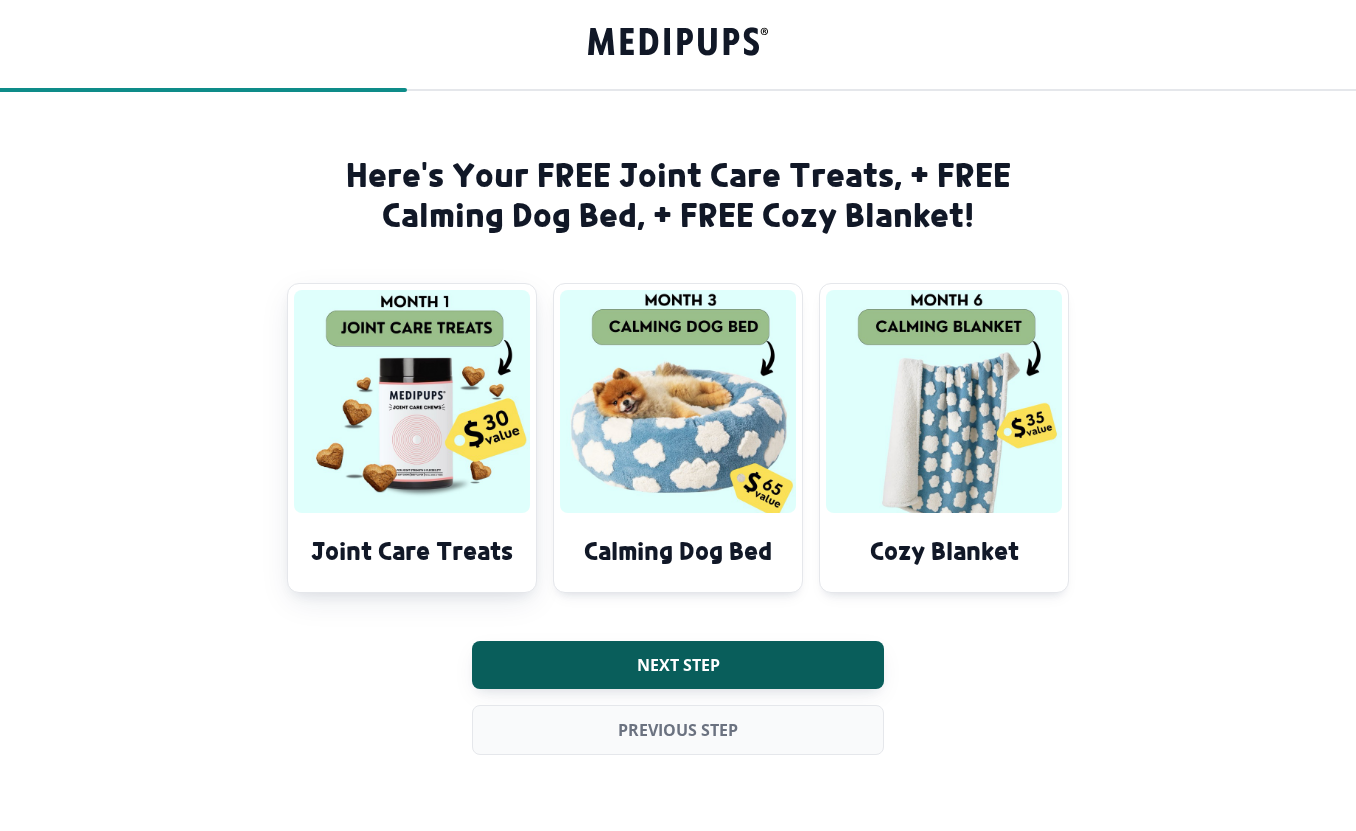 click on "Joint Care Treats" at bounding box center [412, 550] 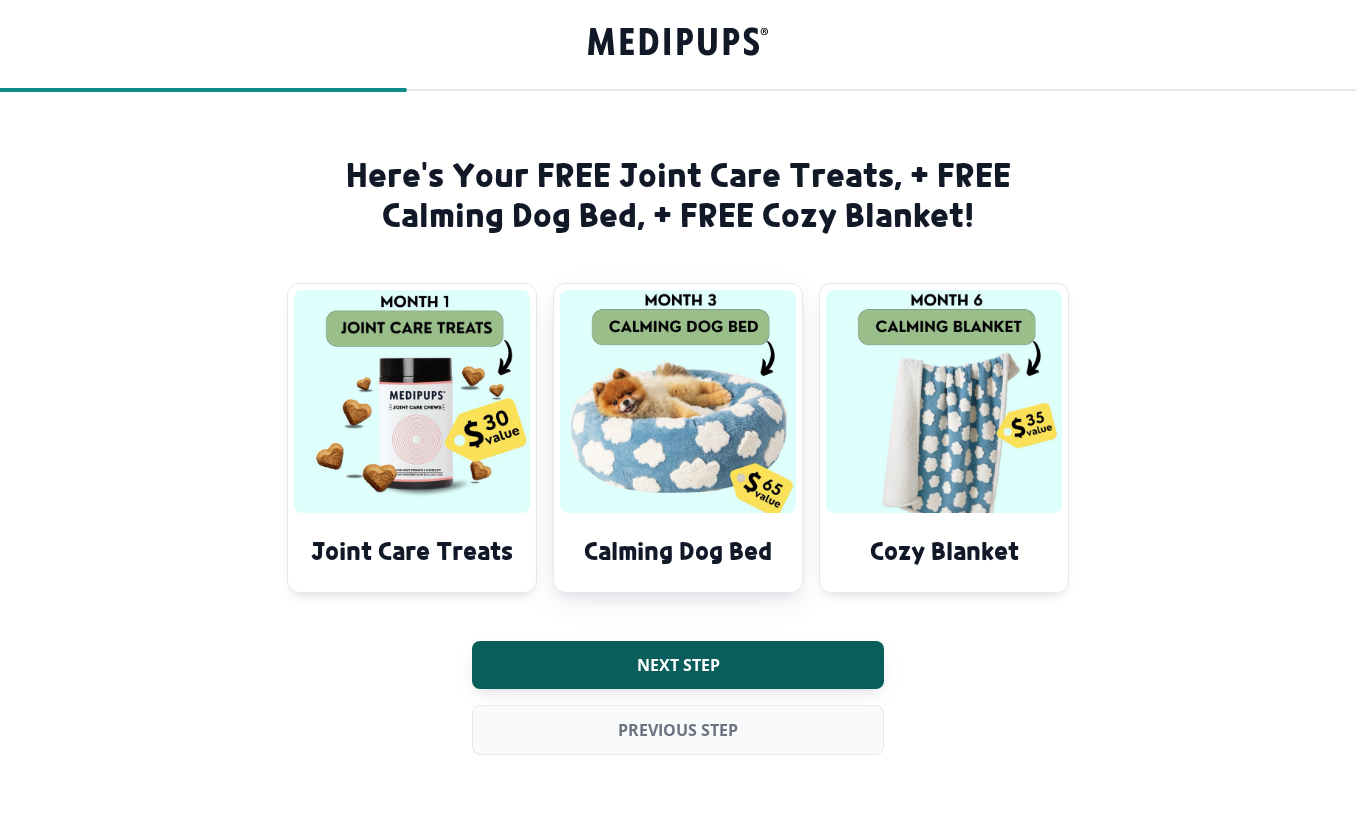 click at bounding box center (678, 401) 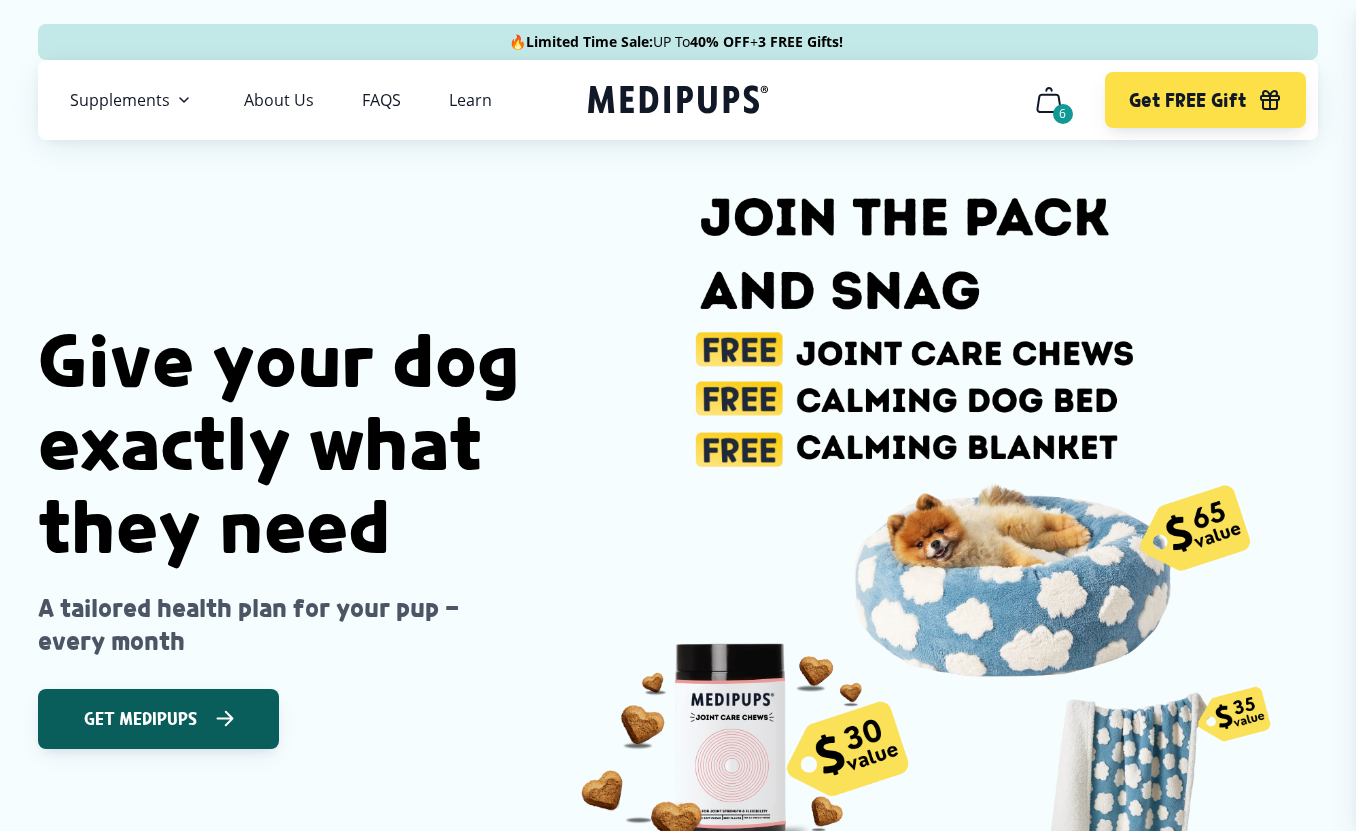 scroll, scrollTop: 0, scrollLeft: 195, axis: horizontal 